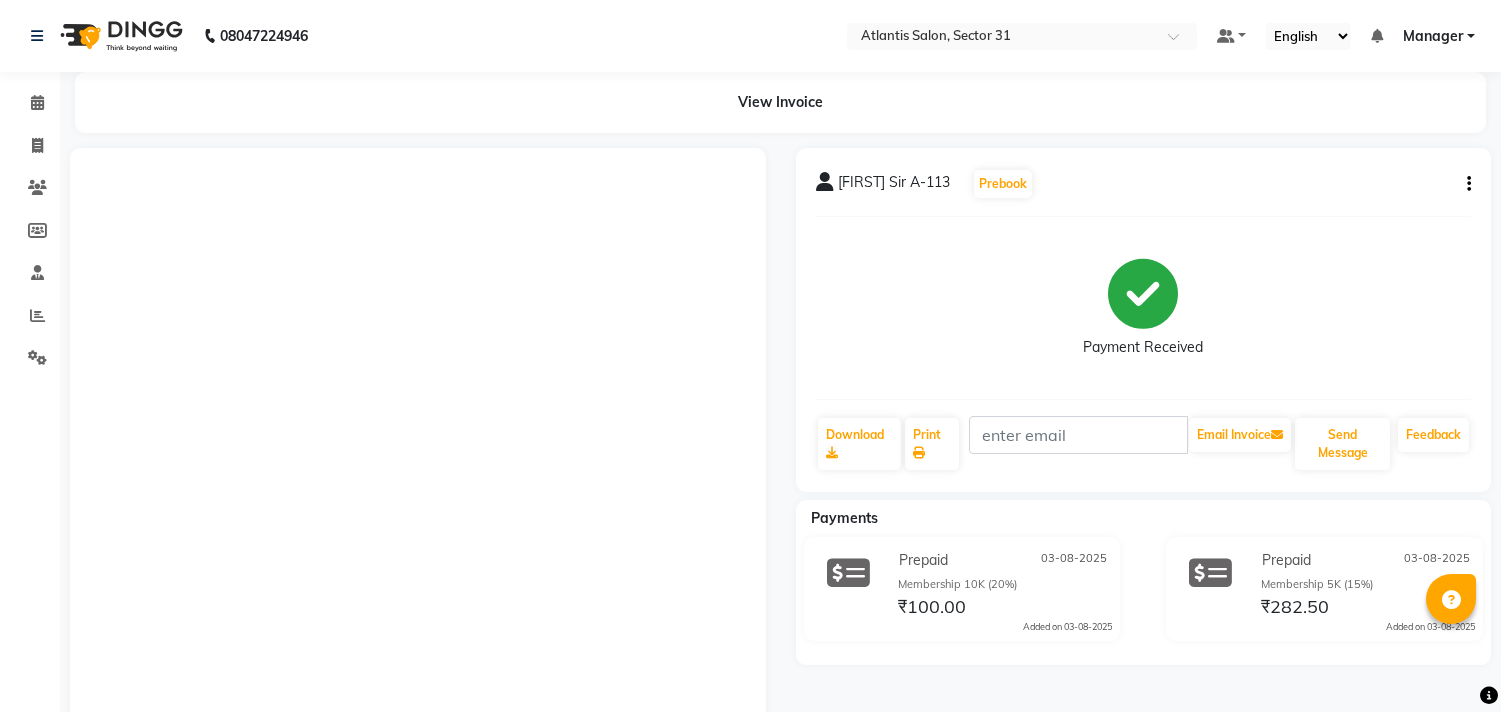 scroll, scrollTop: 0, scrollLeft: 0, axis: both 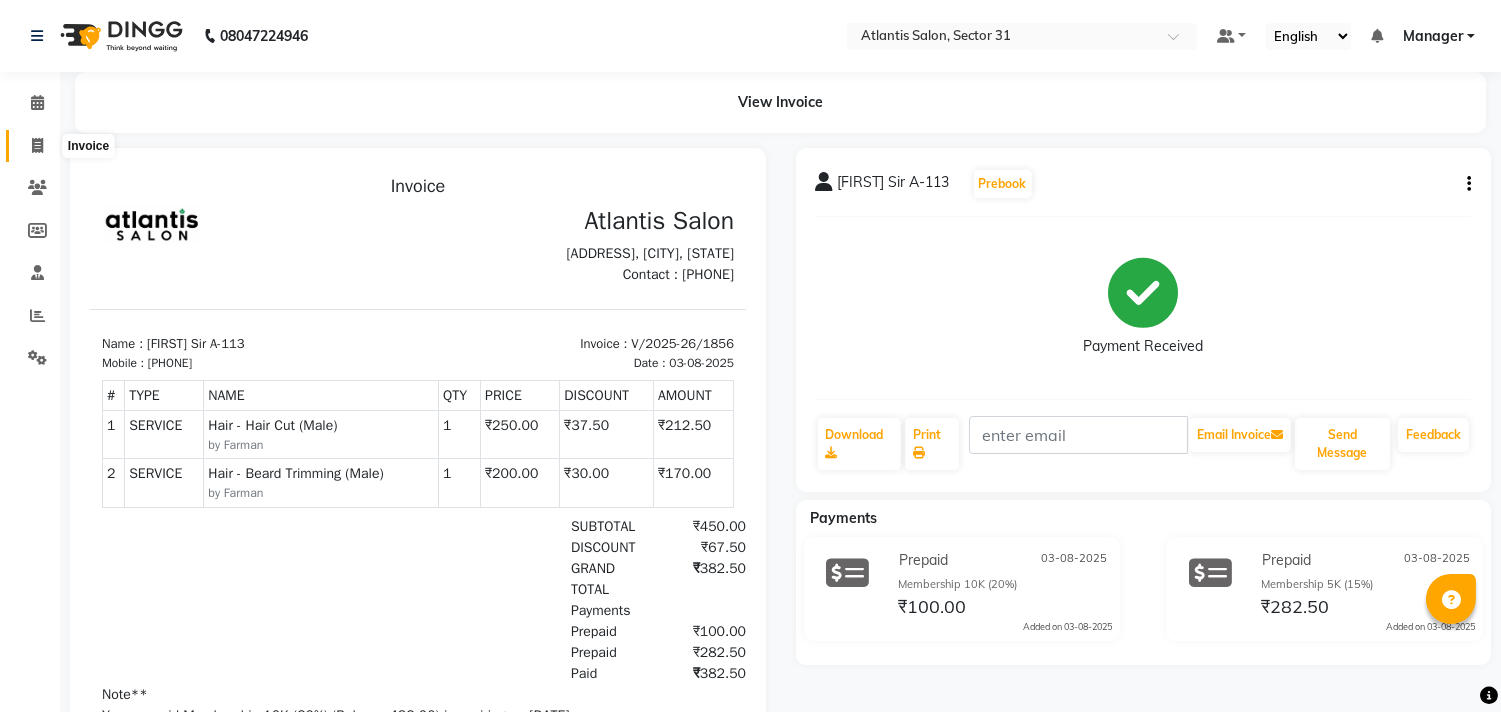 click 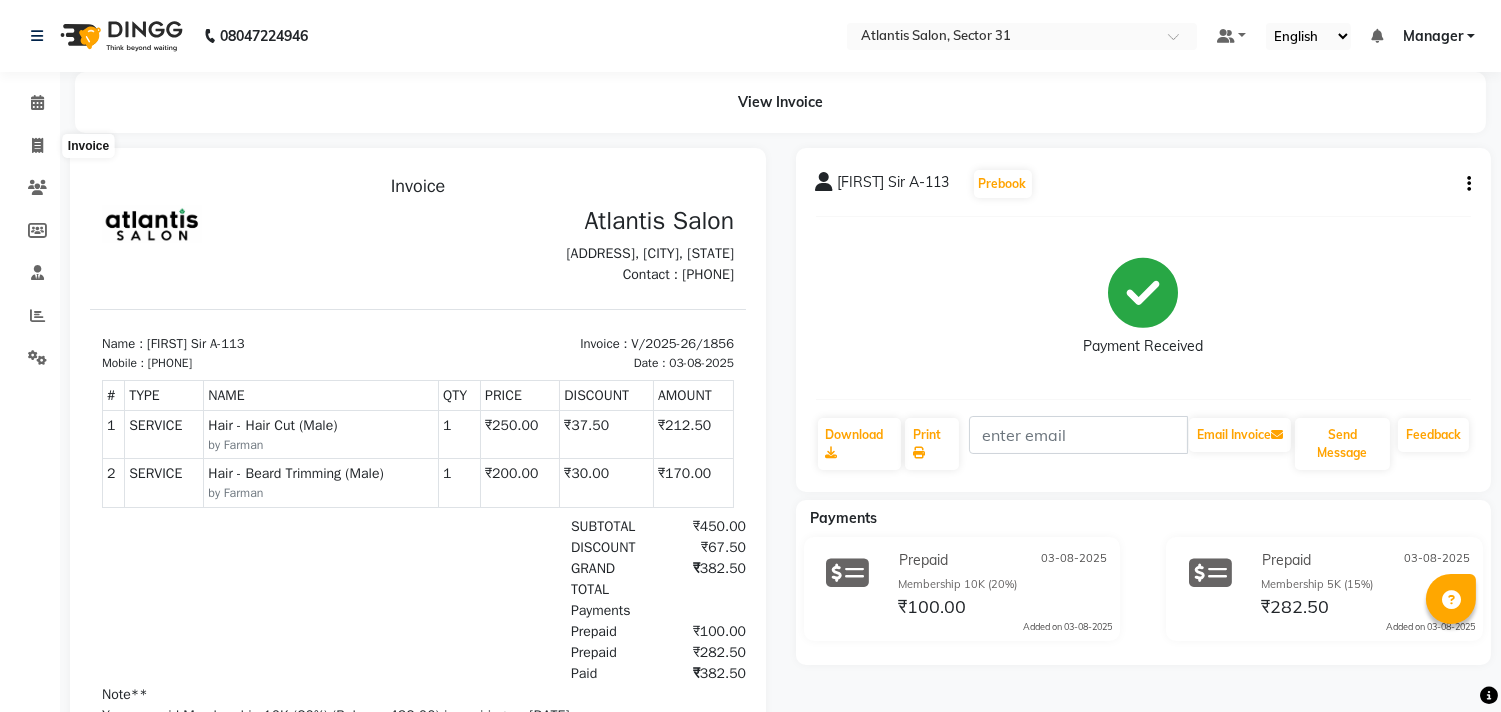 select on "service" 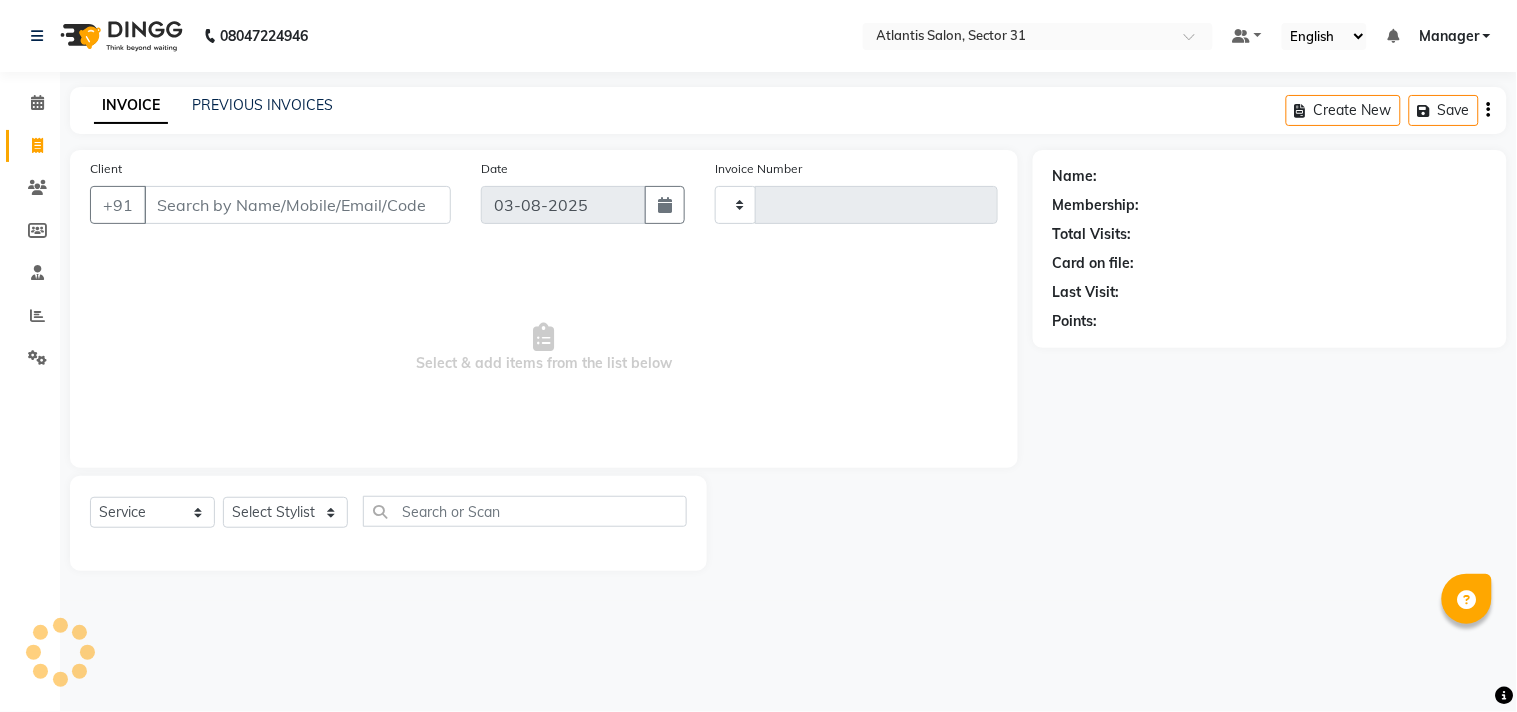 type on "1857" 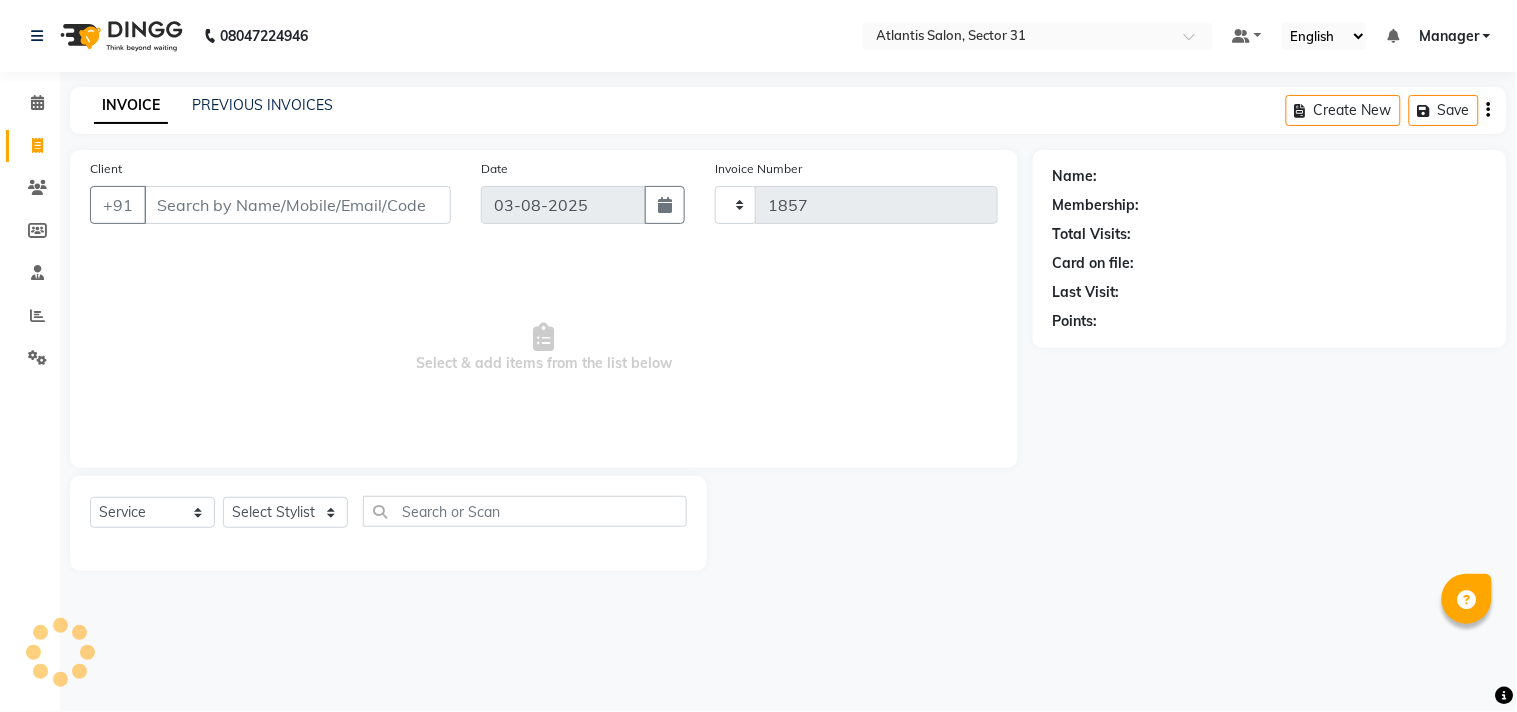 select on "4391" 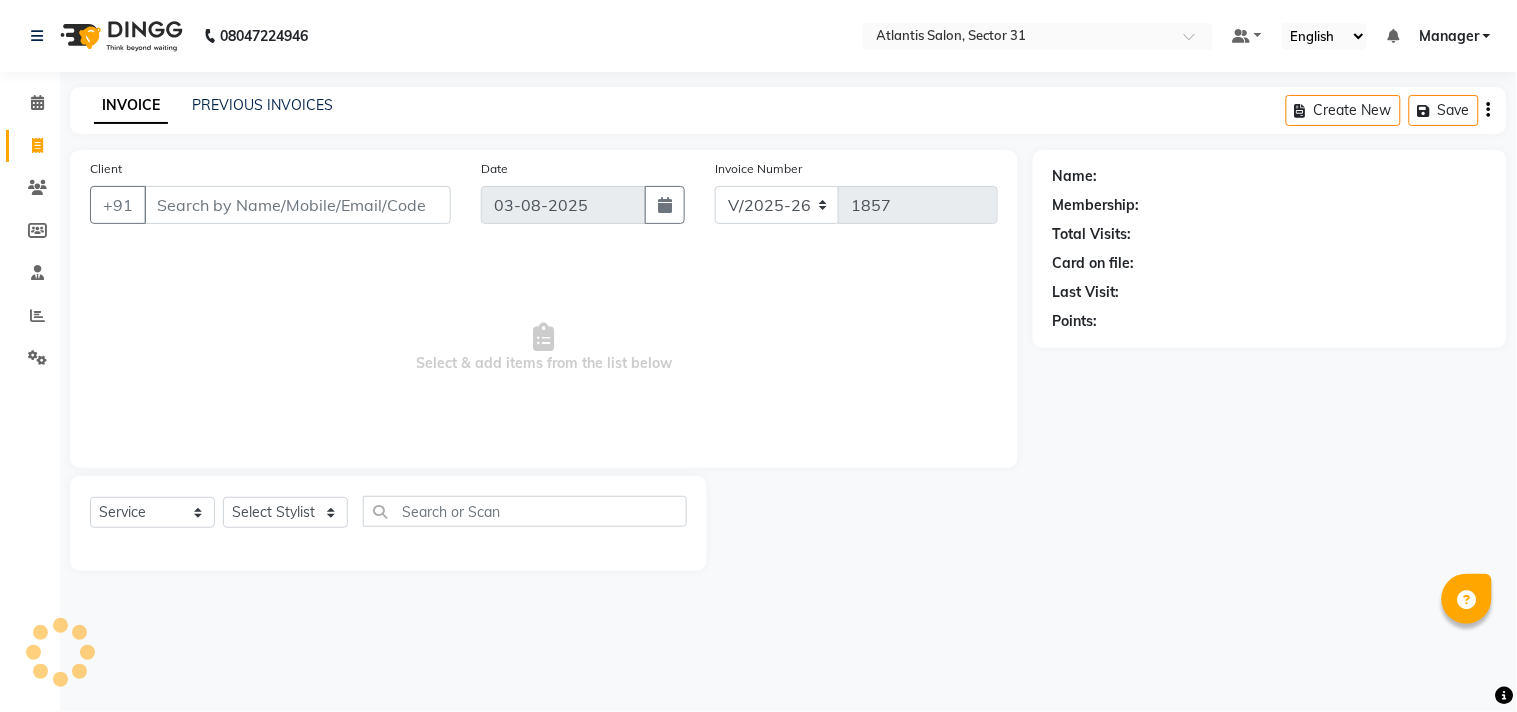 click on "Client +91" 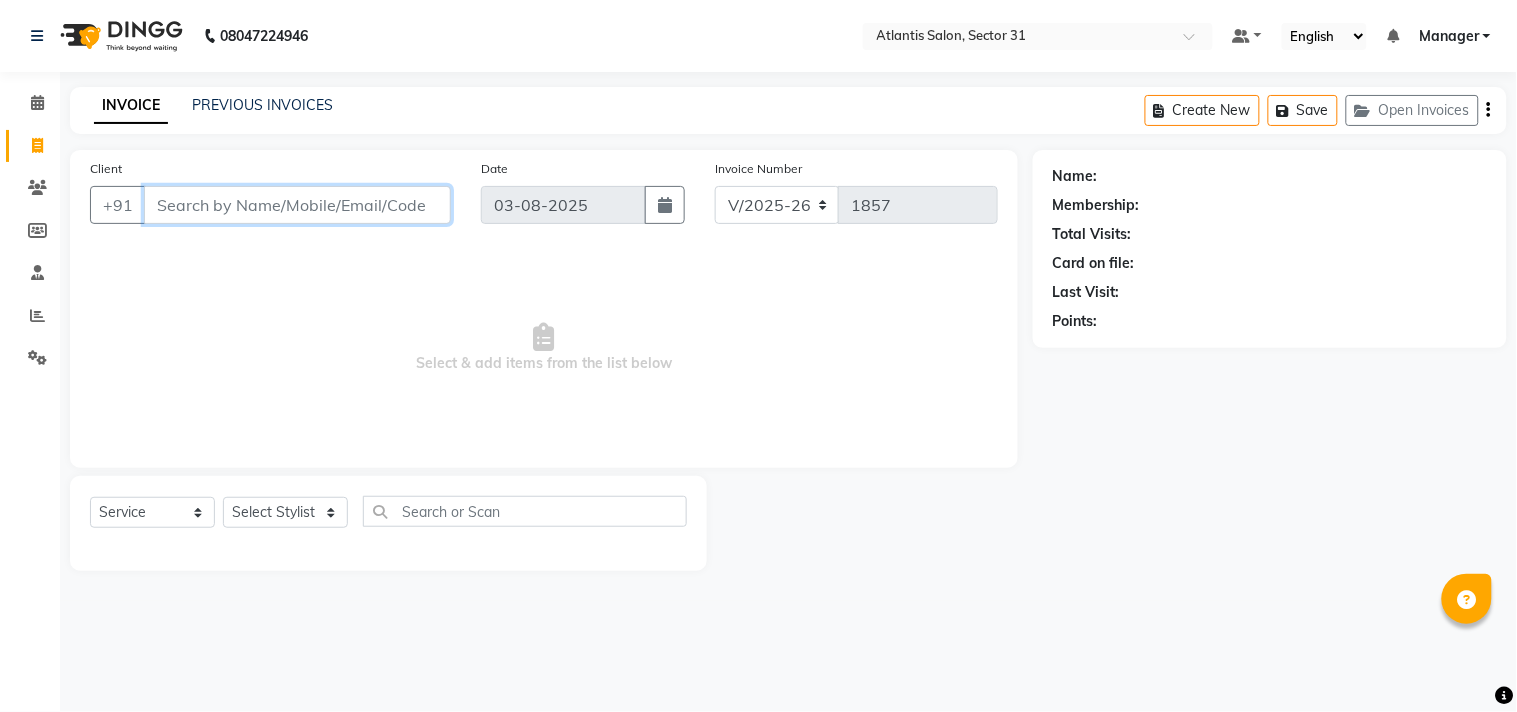 click on "Client" at bounding box center [297, 205] 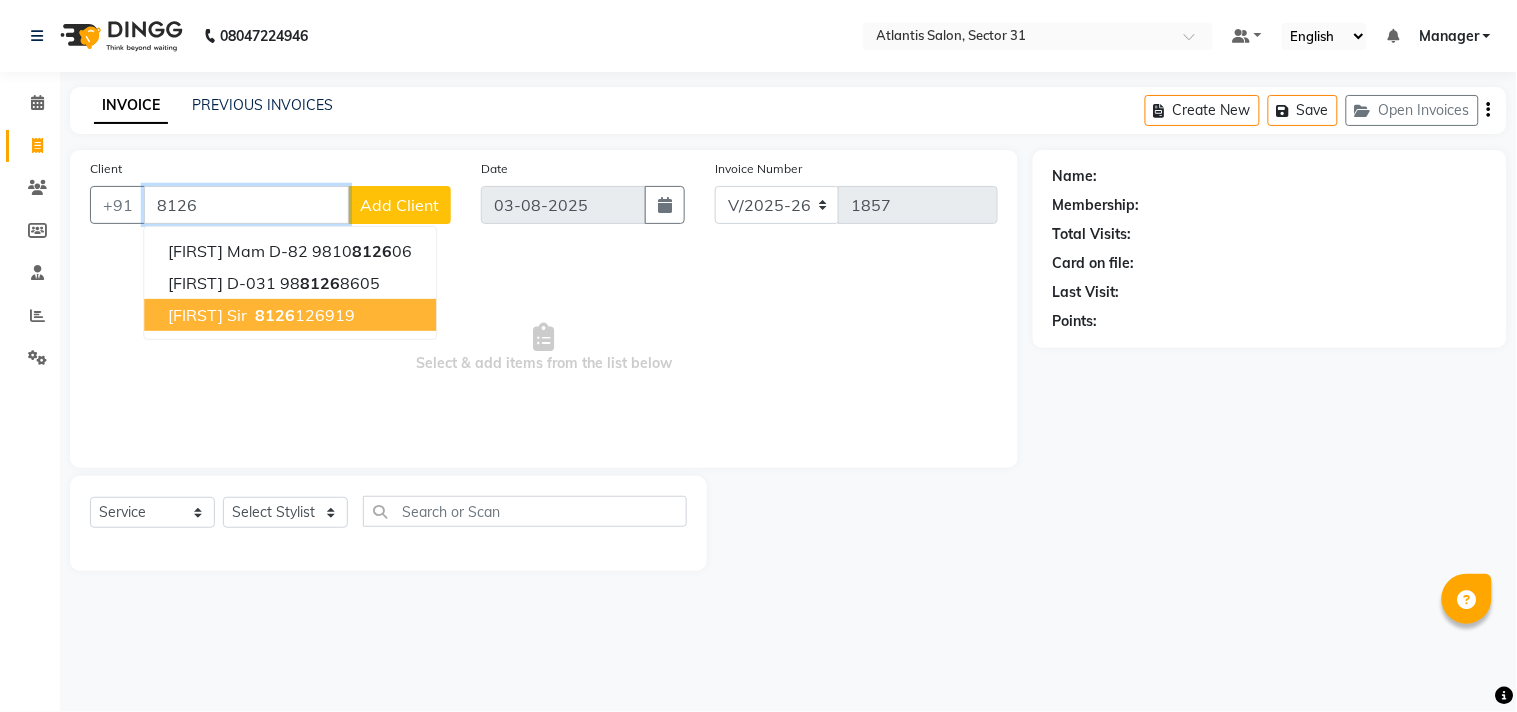 click on "8126" at bounding box center [275, 315] 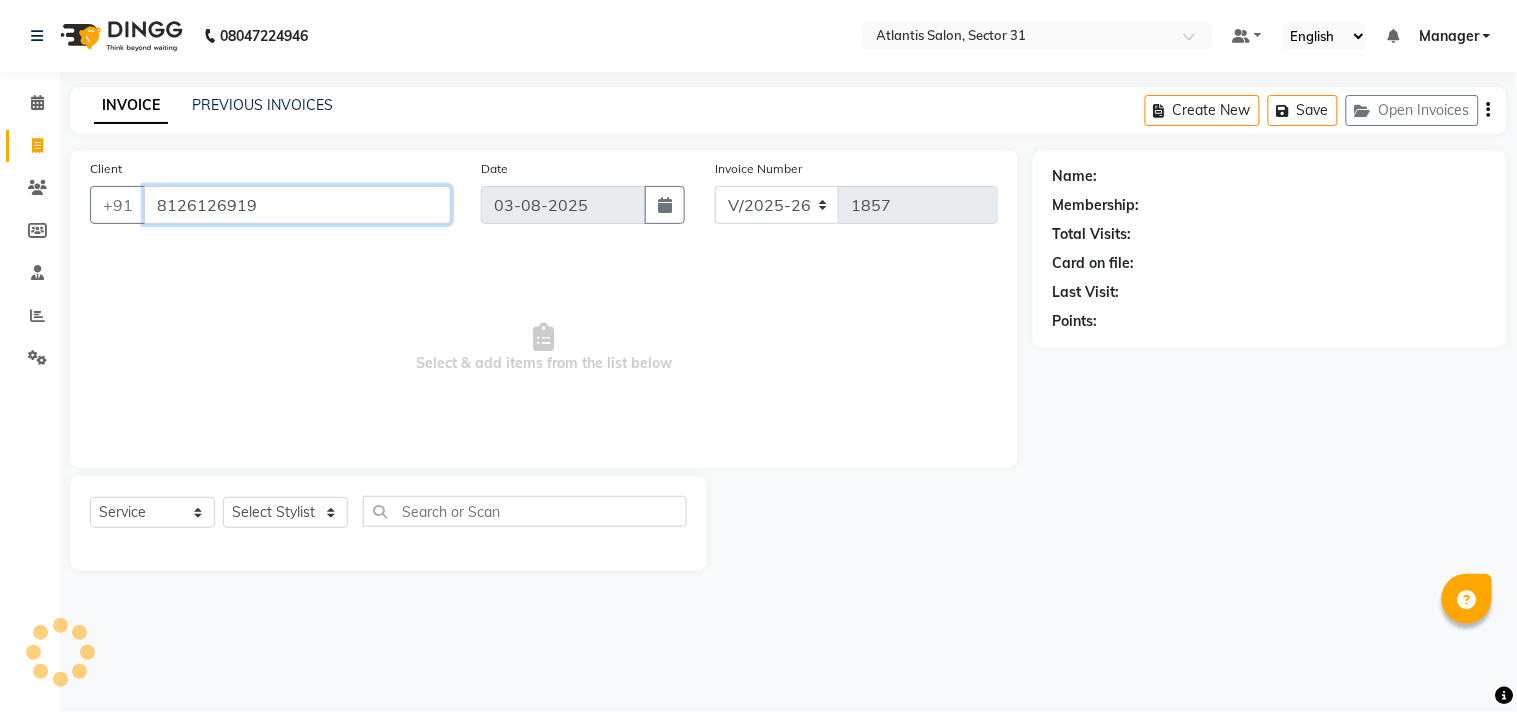 type on "8126126919" 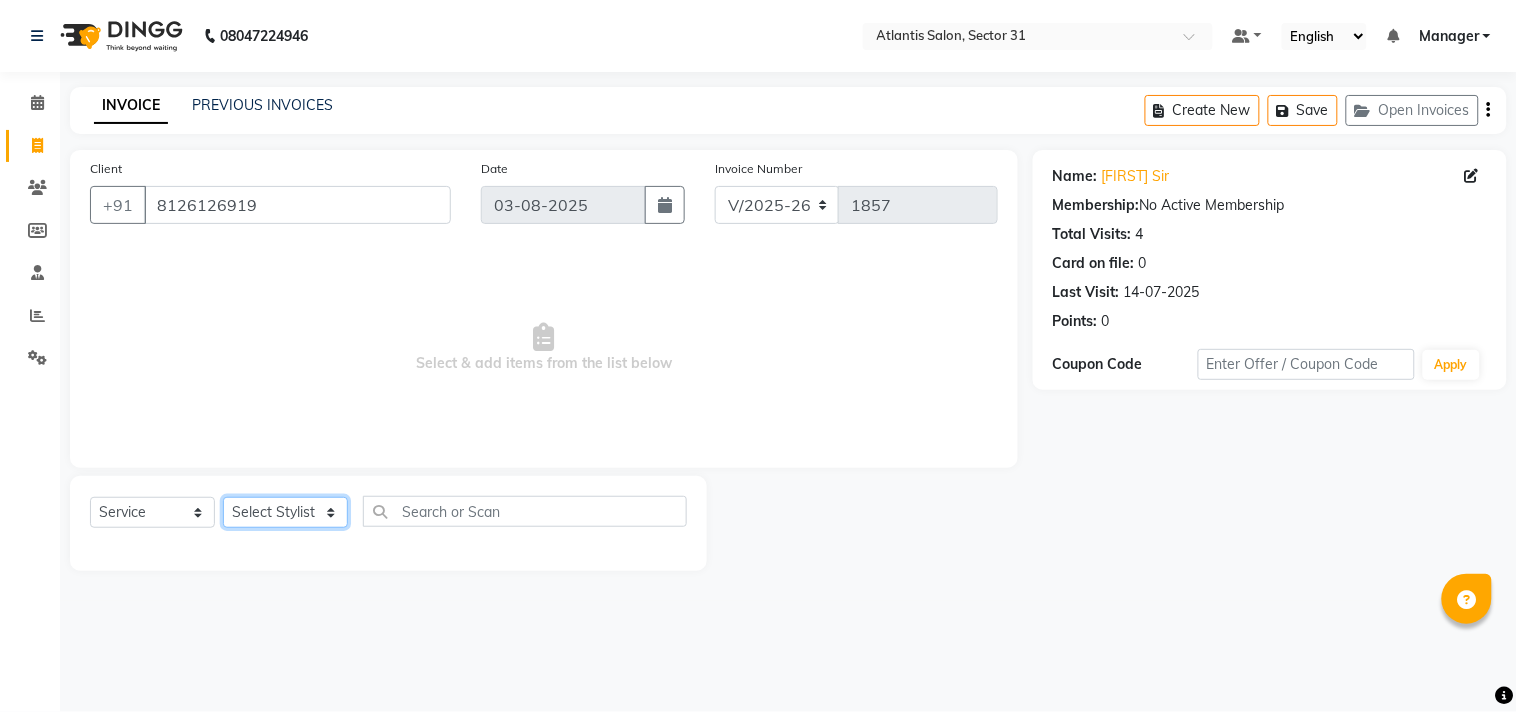 click on "Select Stylist [FIRST]  [FIRST] [FIRST] [FIRST] [FIRST] Manager Staff 31 Staff [FIRST]" 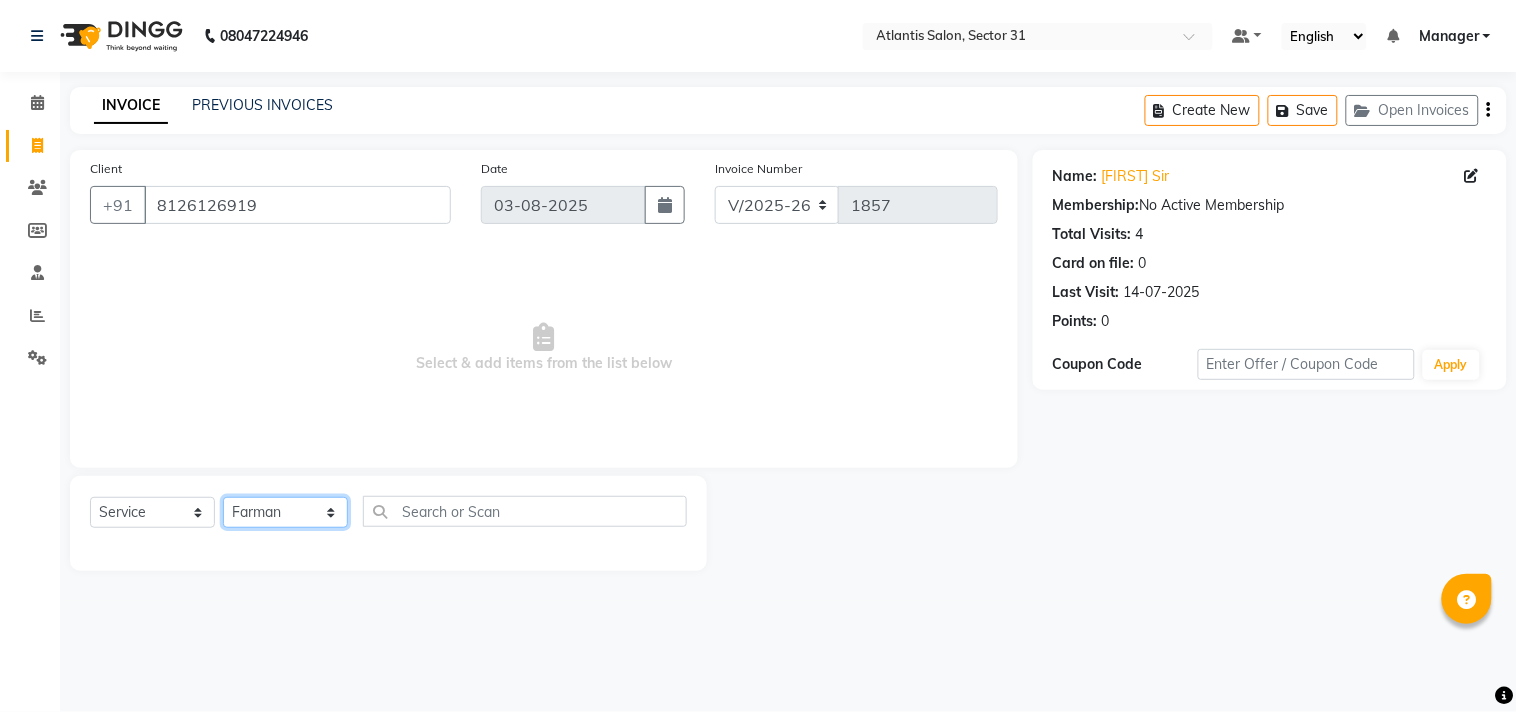 click on "Select Stylist [FIRST]  [FIRST] [FIRST] [FIRST] [FIRST] Manager Staff 31 Staff [FIRST]" 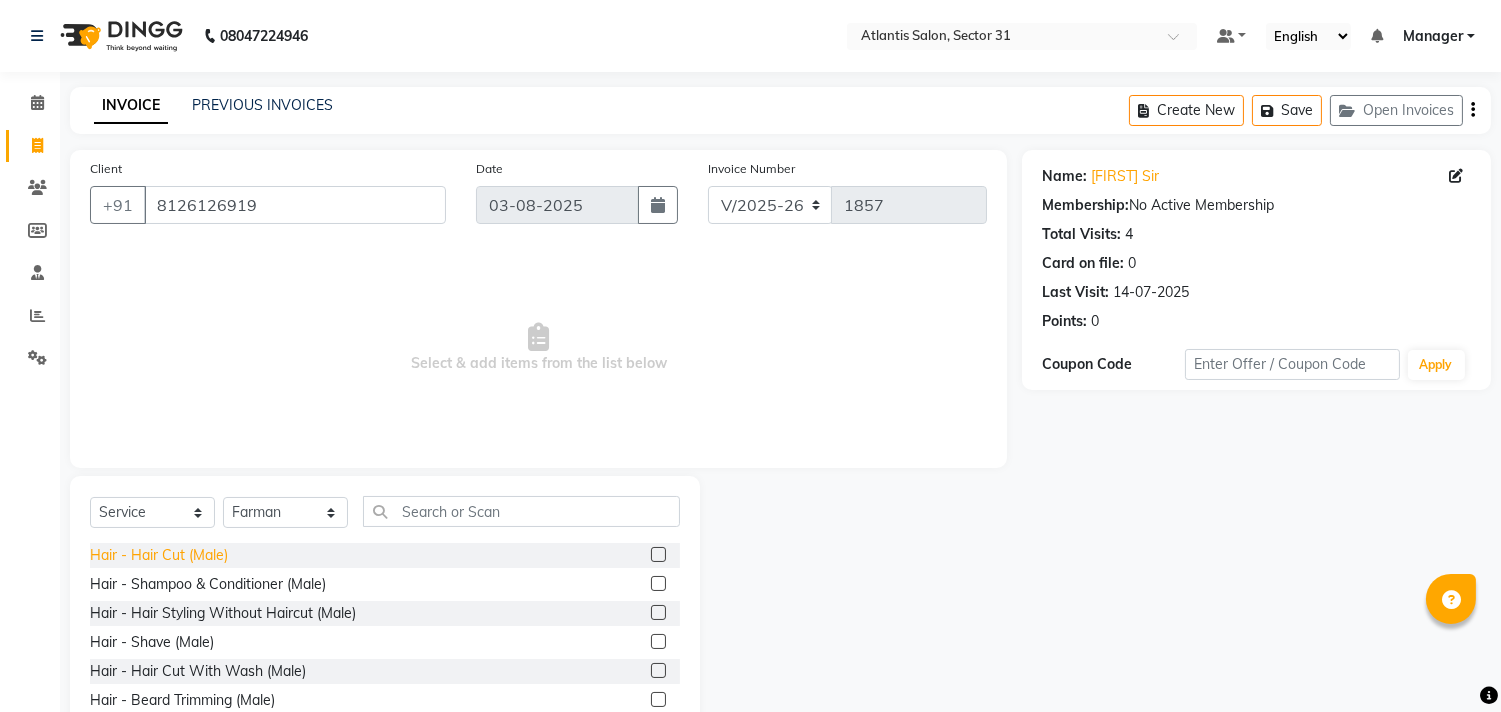 click on "Hair - Hair Cut (Male)" 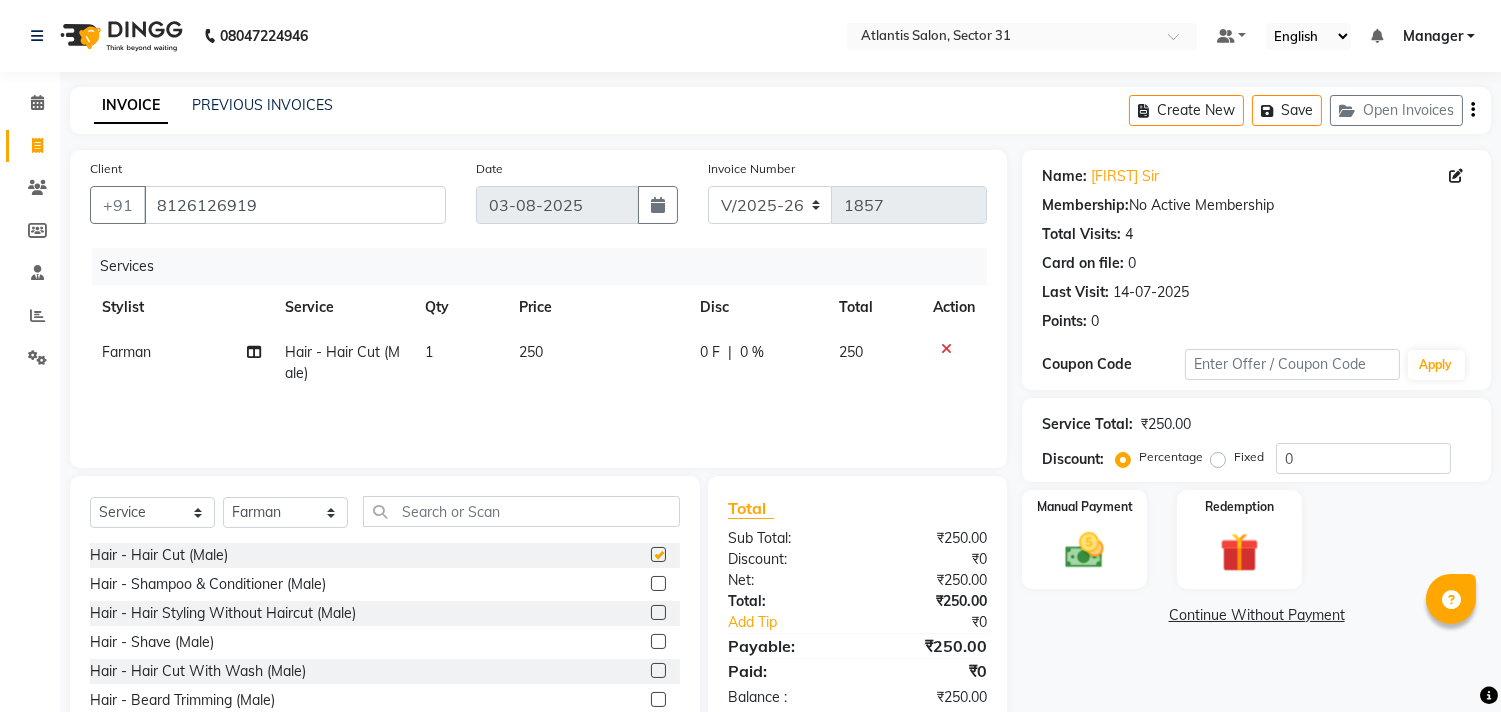 checkbox on "false" 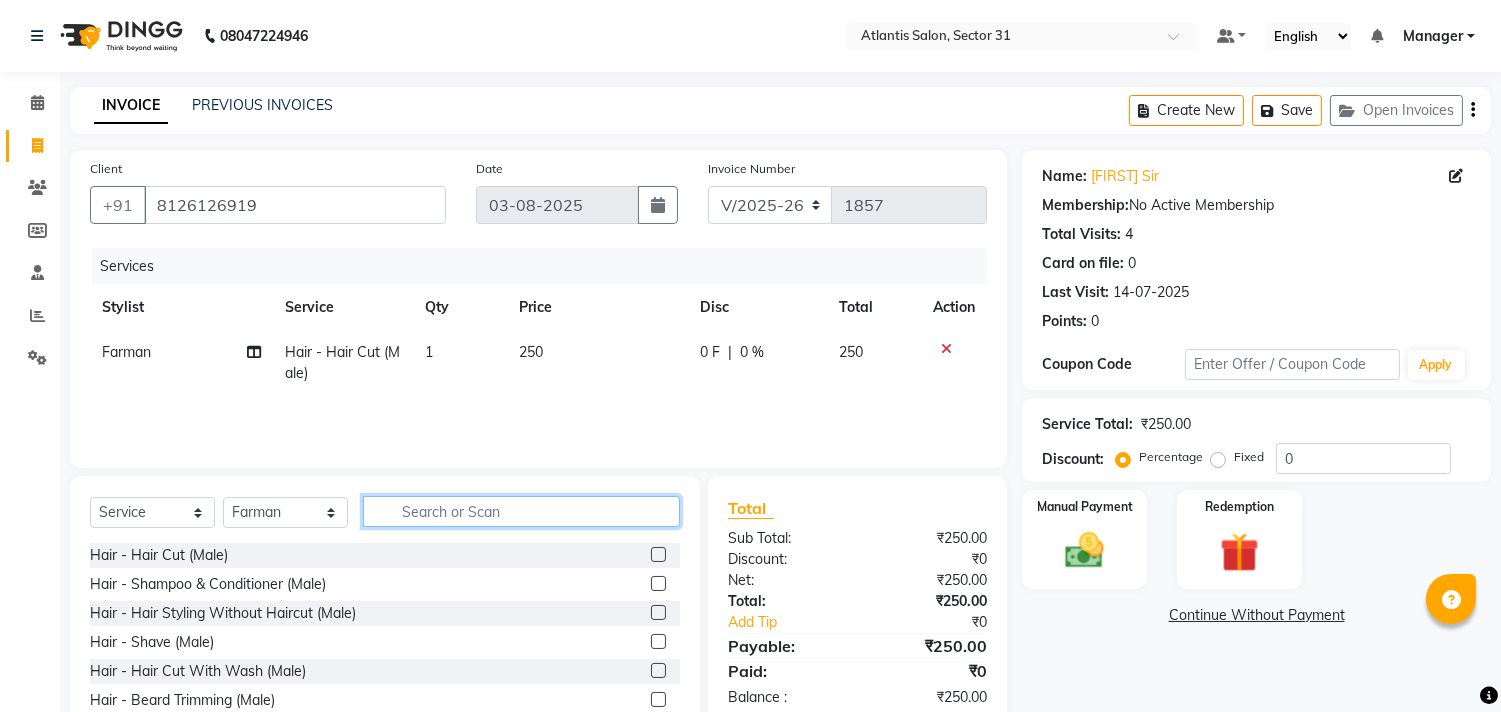 click 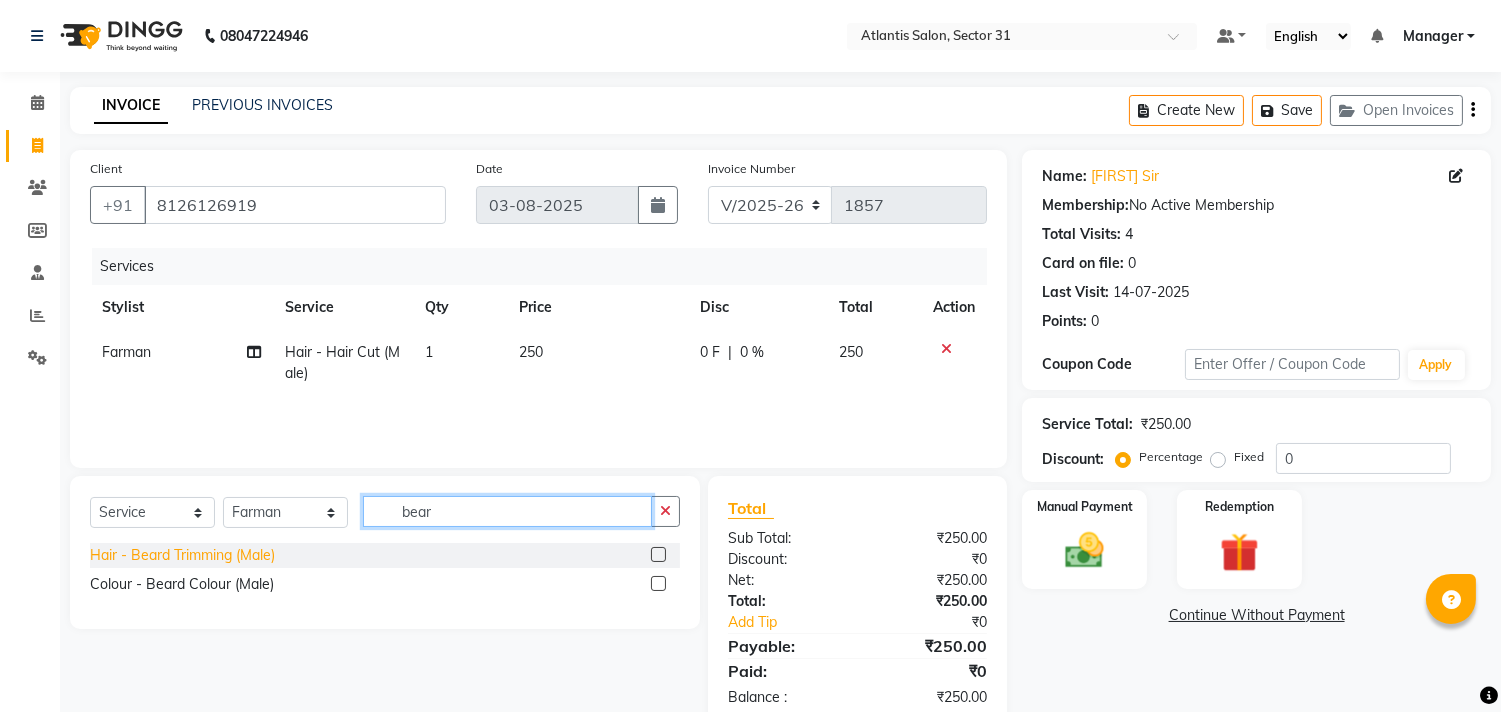 type on "bear" 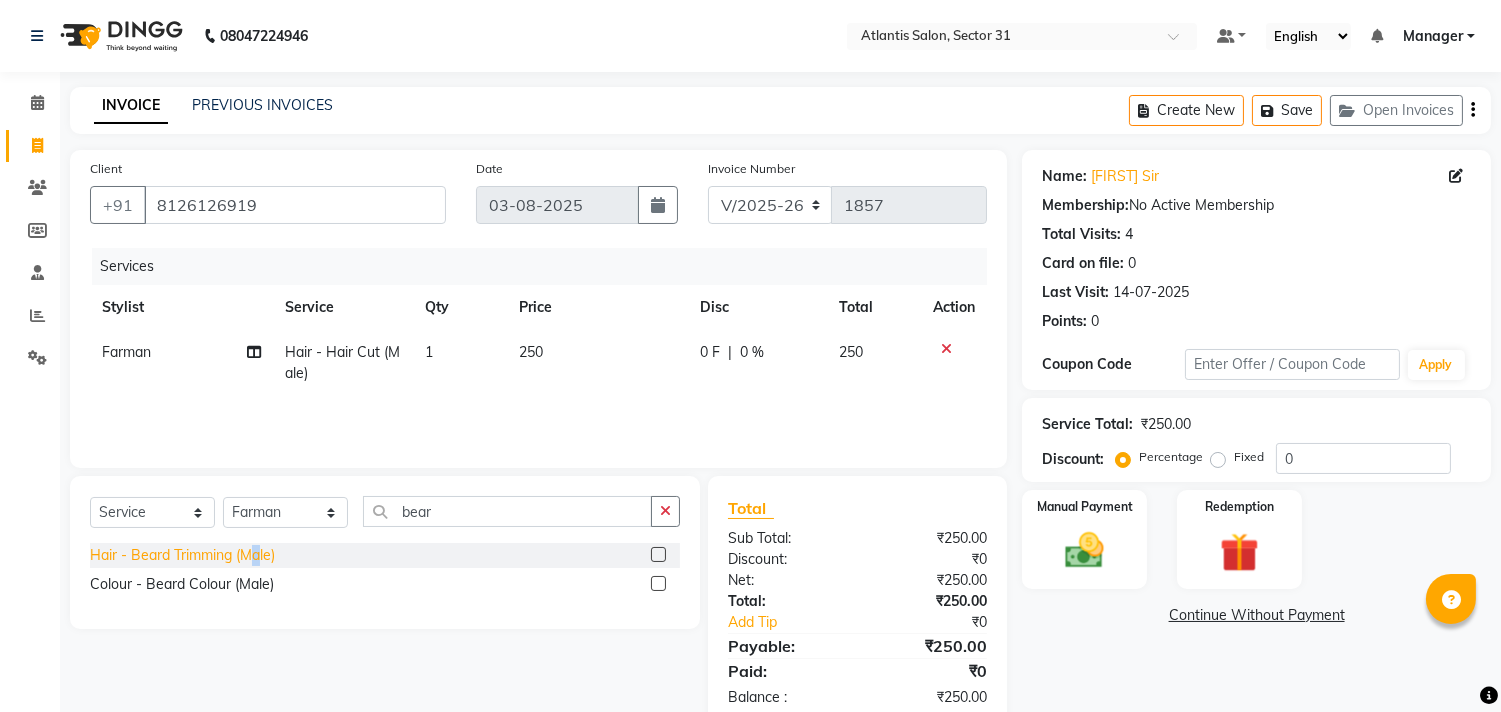 click on "Hair - Beard Trimming (Male)" 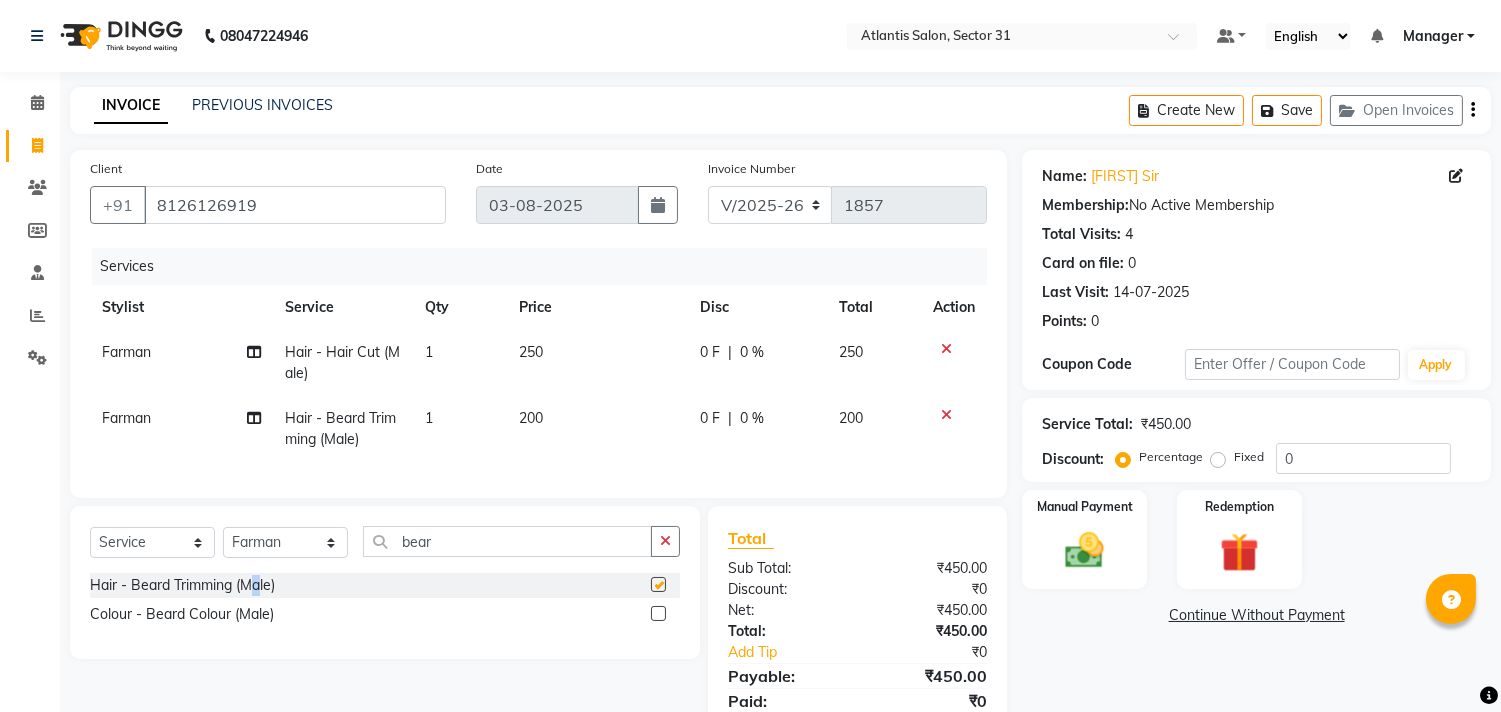 checkbox on "false" 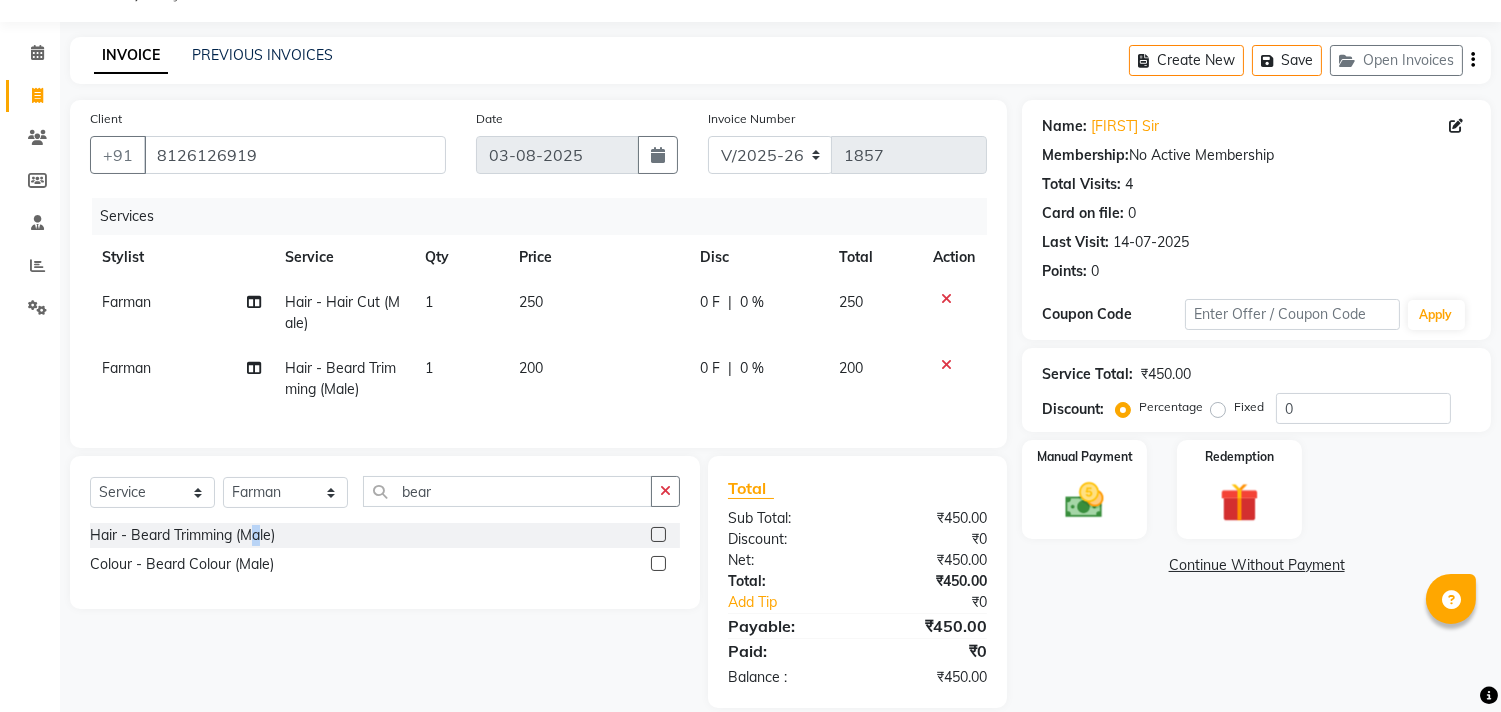 scroll, scrollTop: 92, scrollLeft: 0, axis: vertical 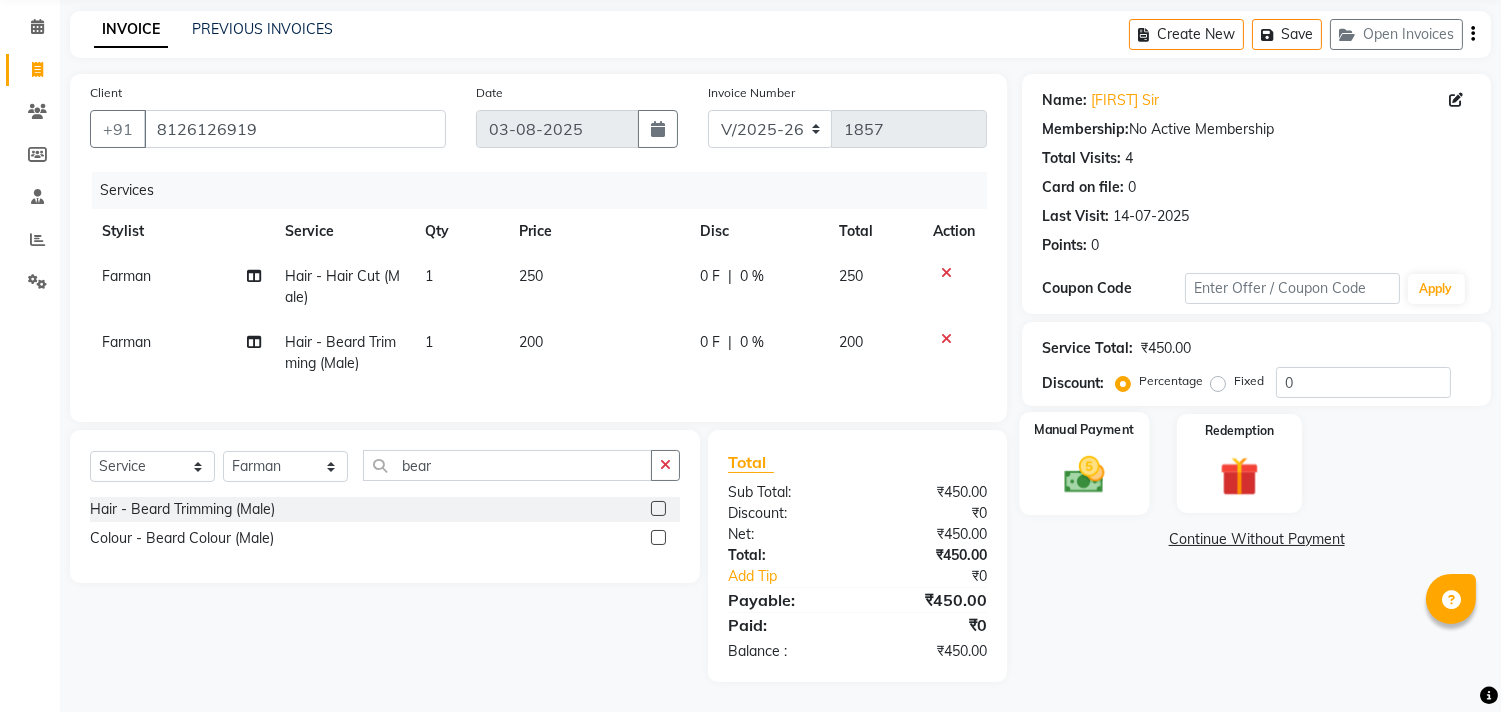 click on "Manual Payment" 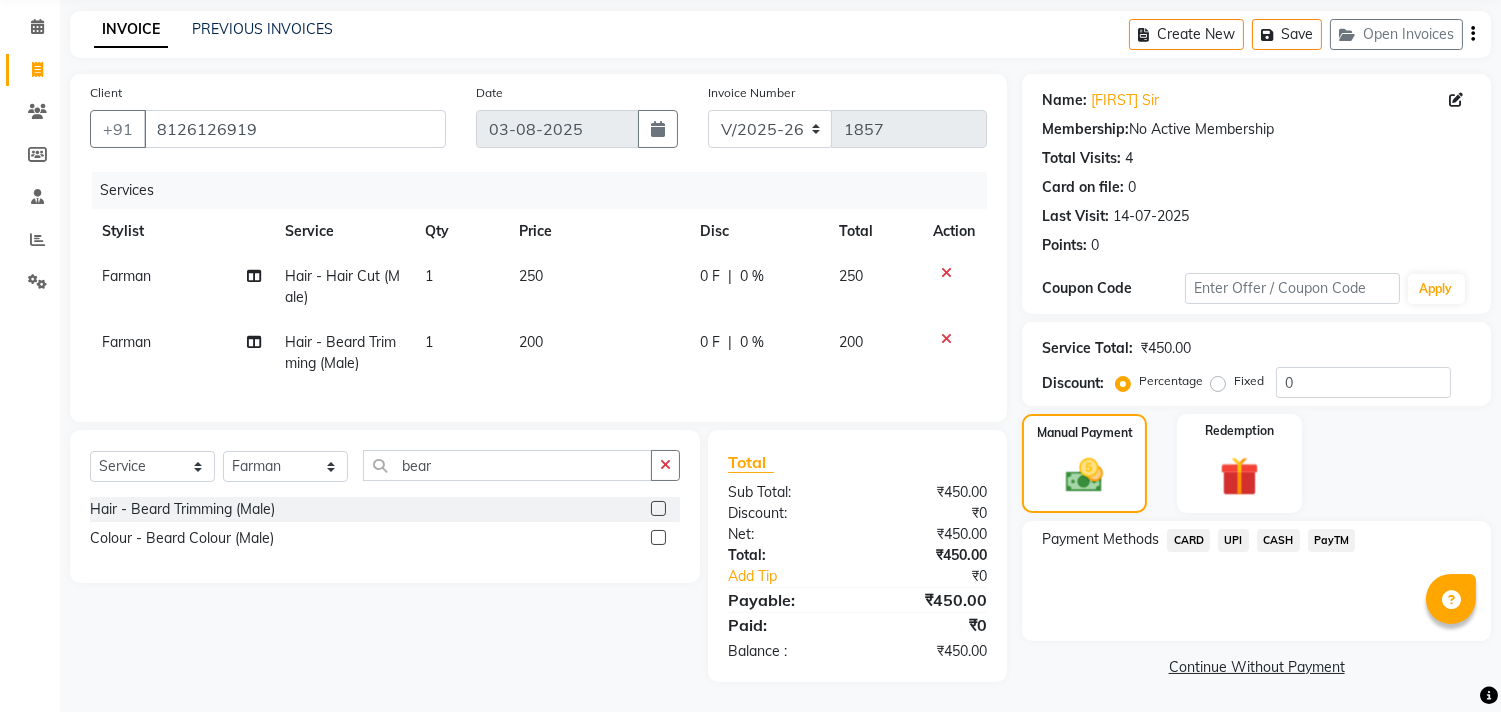 click on "UPI" 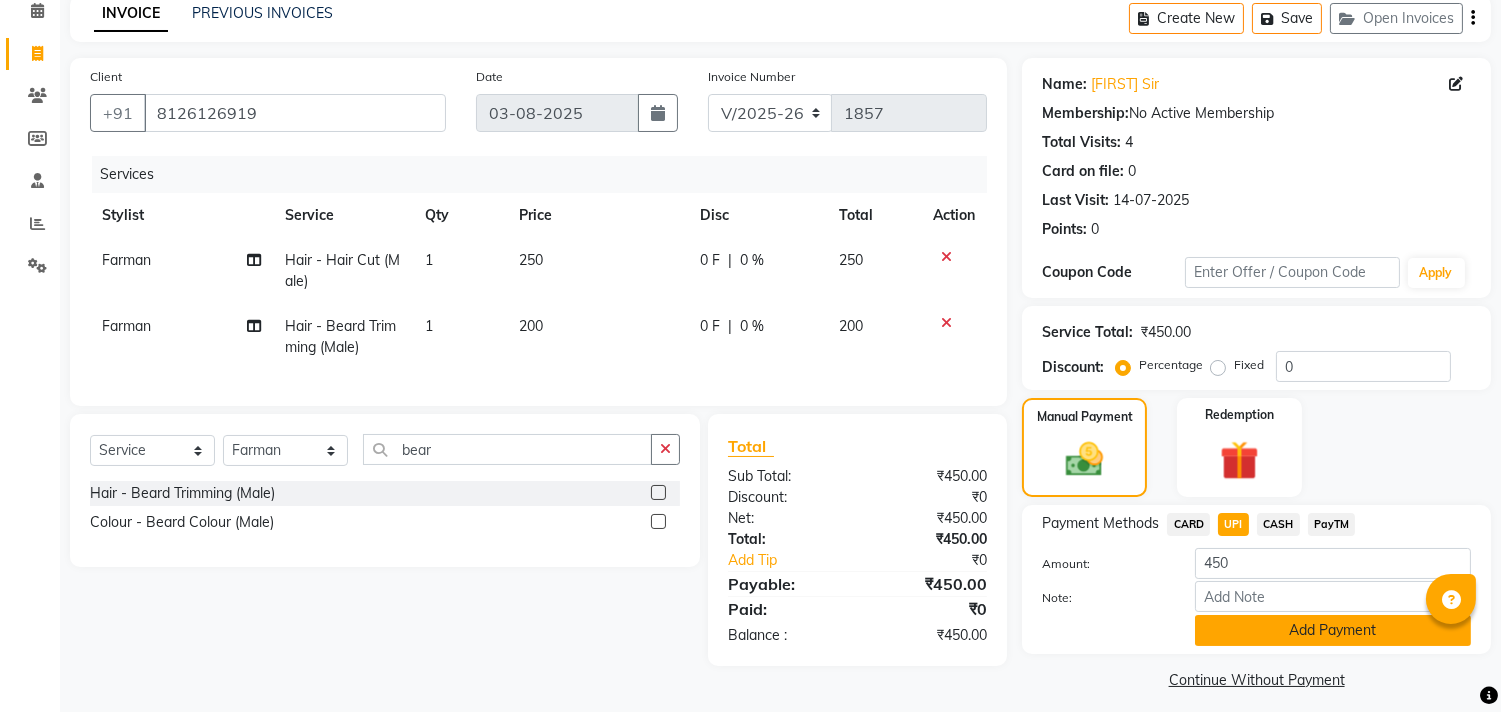 click on "Add Payment" 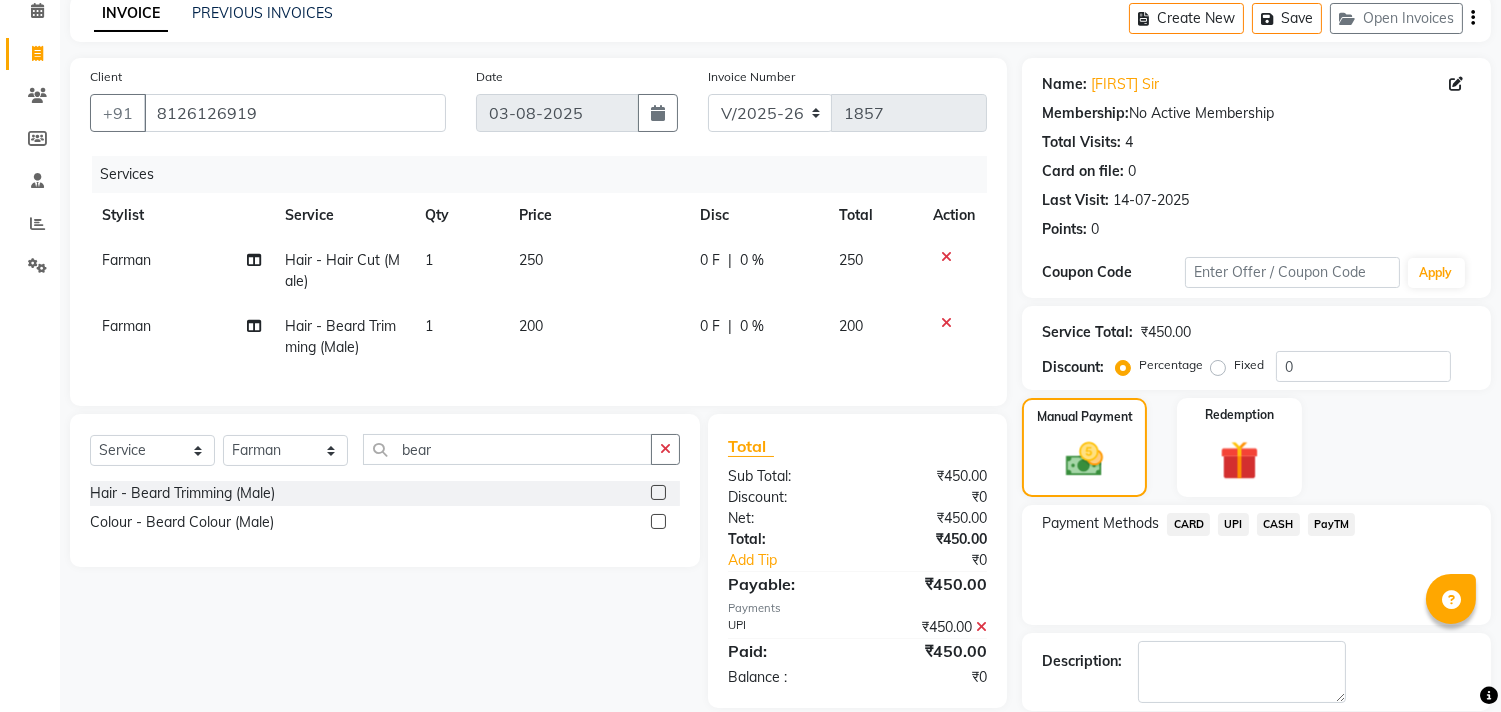 scroll, scrollTop: 187, scrollLeft: 0, axis: vertical 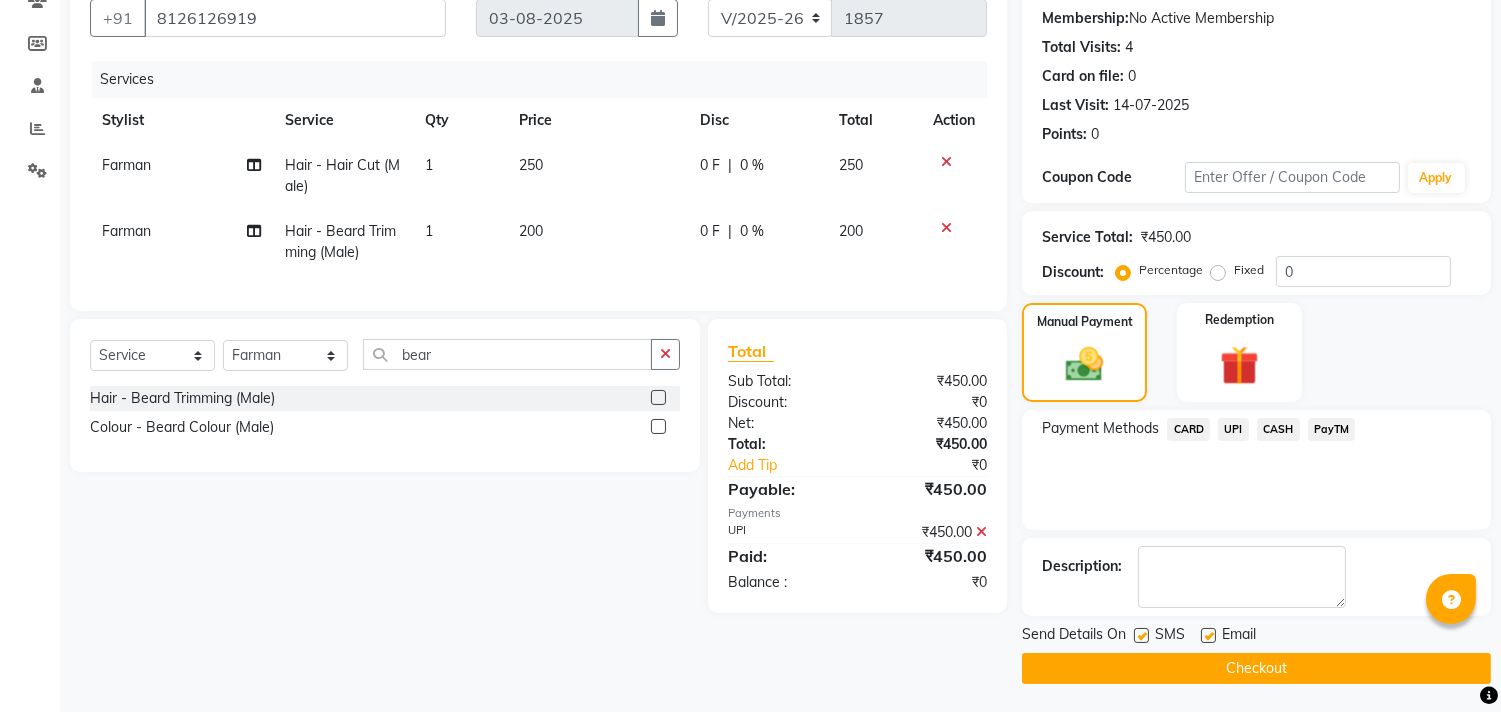 click on "Checkout" 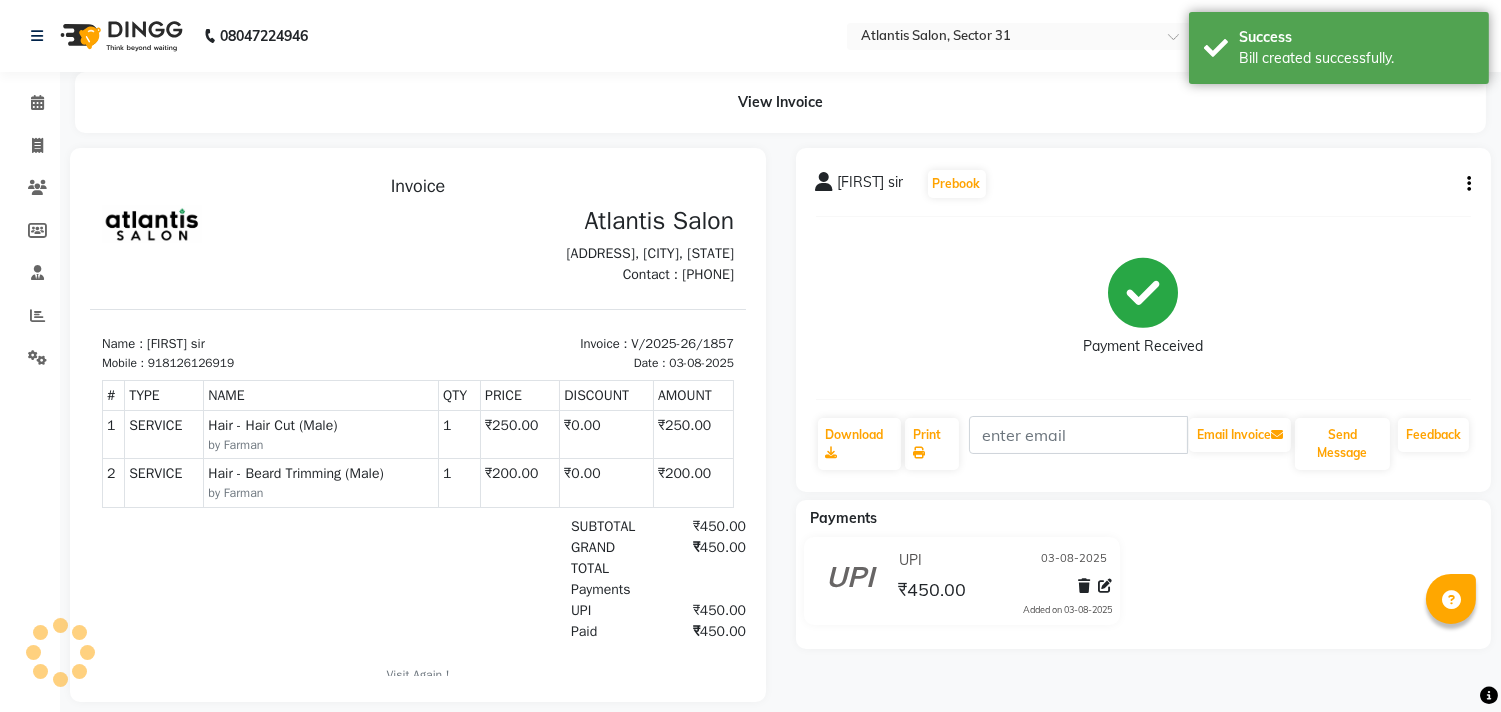 scroll, scrollTop: 0, scrollLeft: 0, axis: both 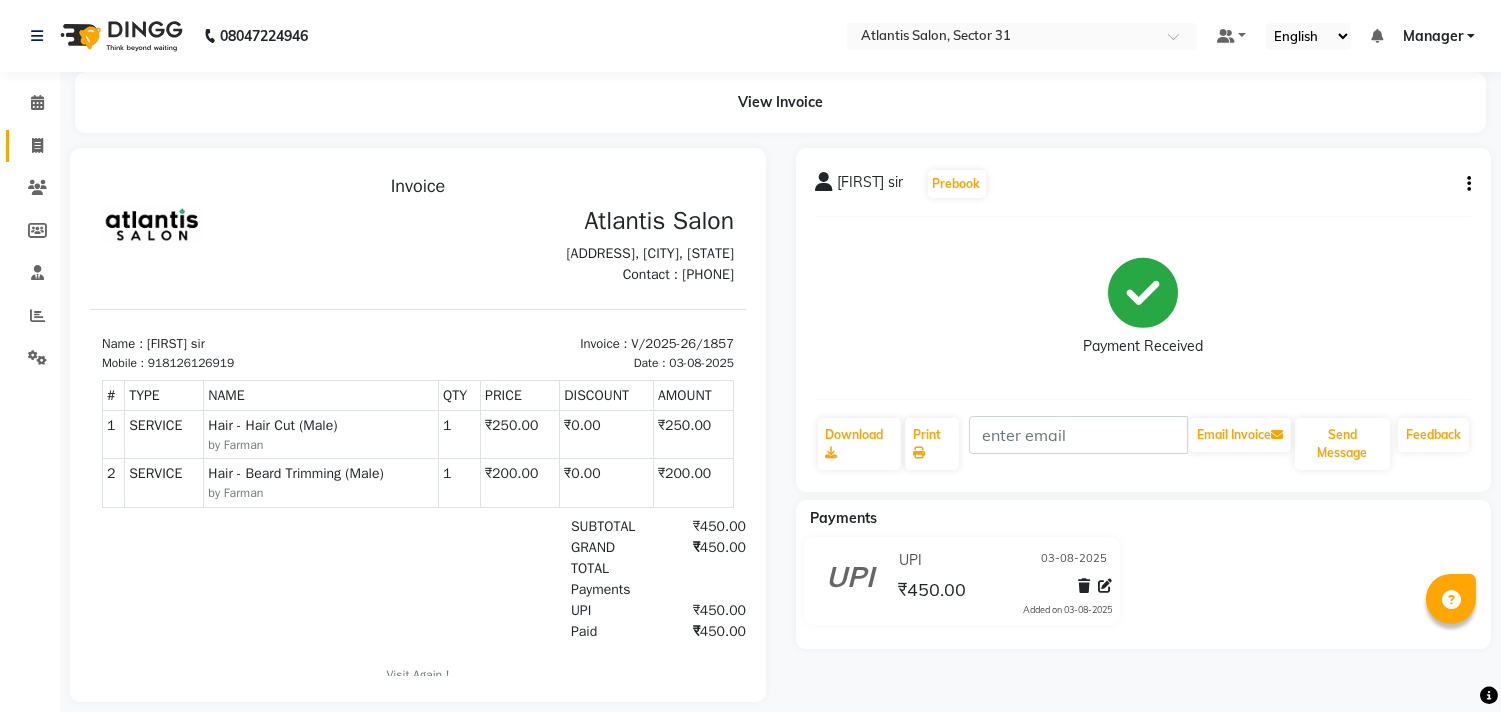 click on "Invoice" 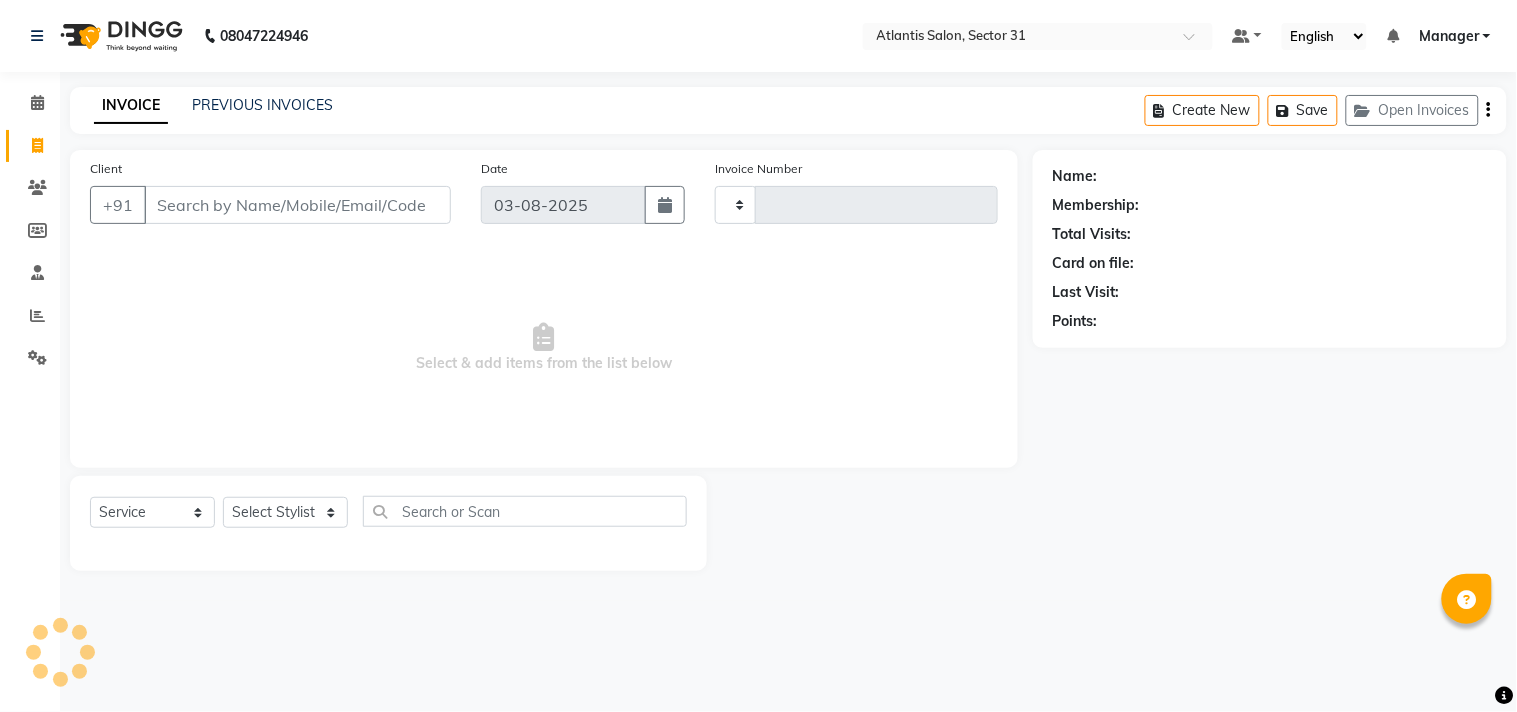 type on "1858" 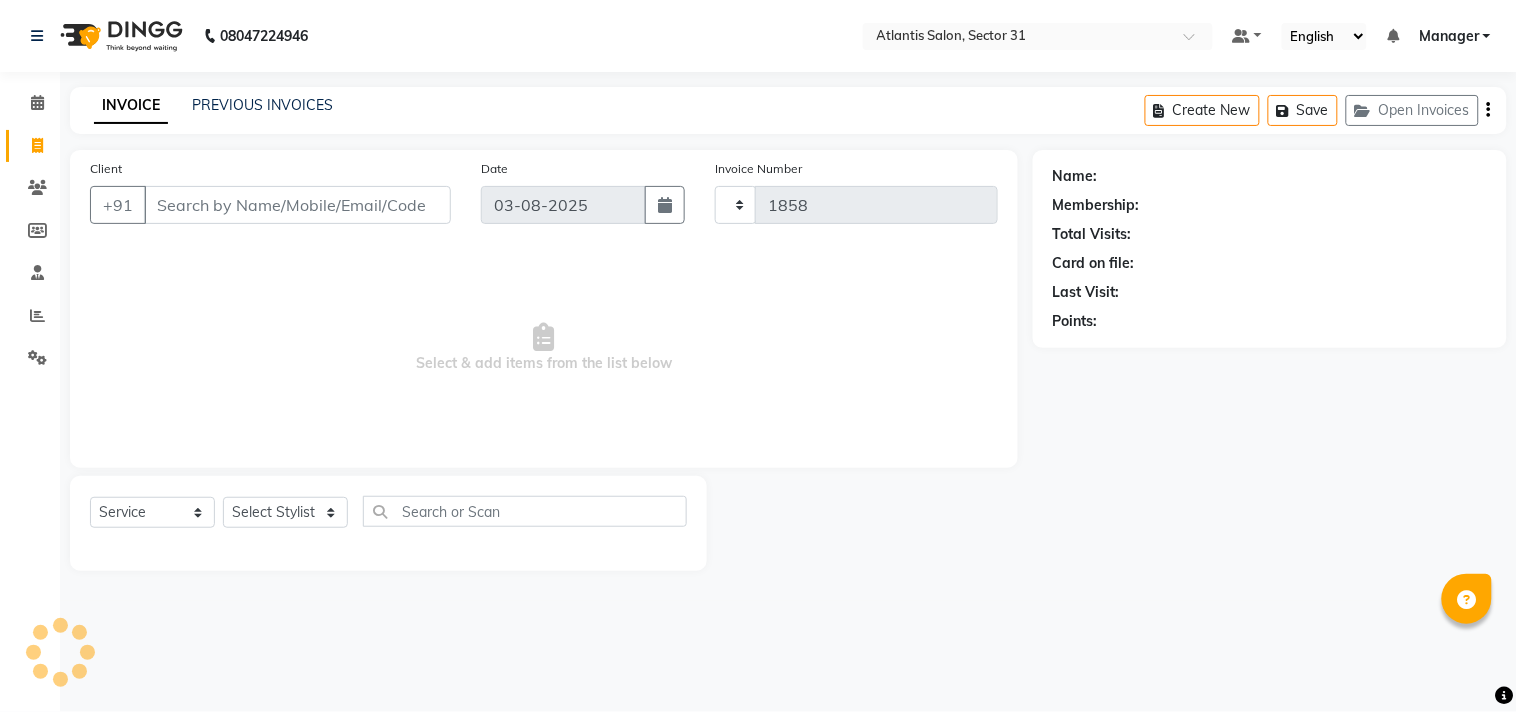 select on "4391" 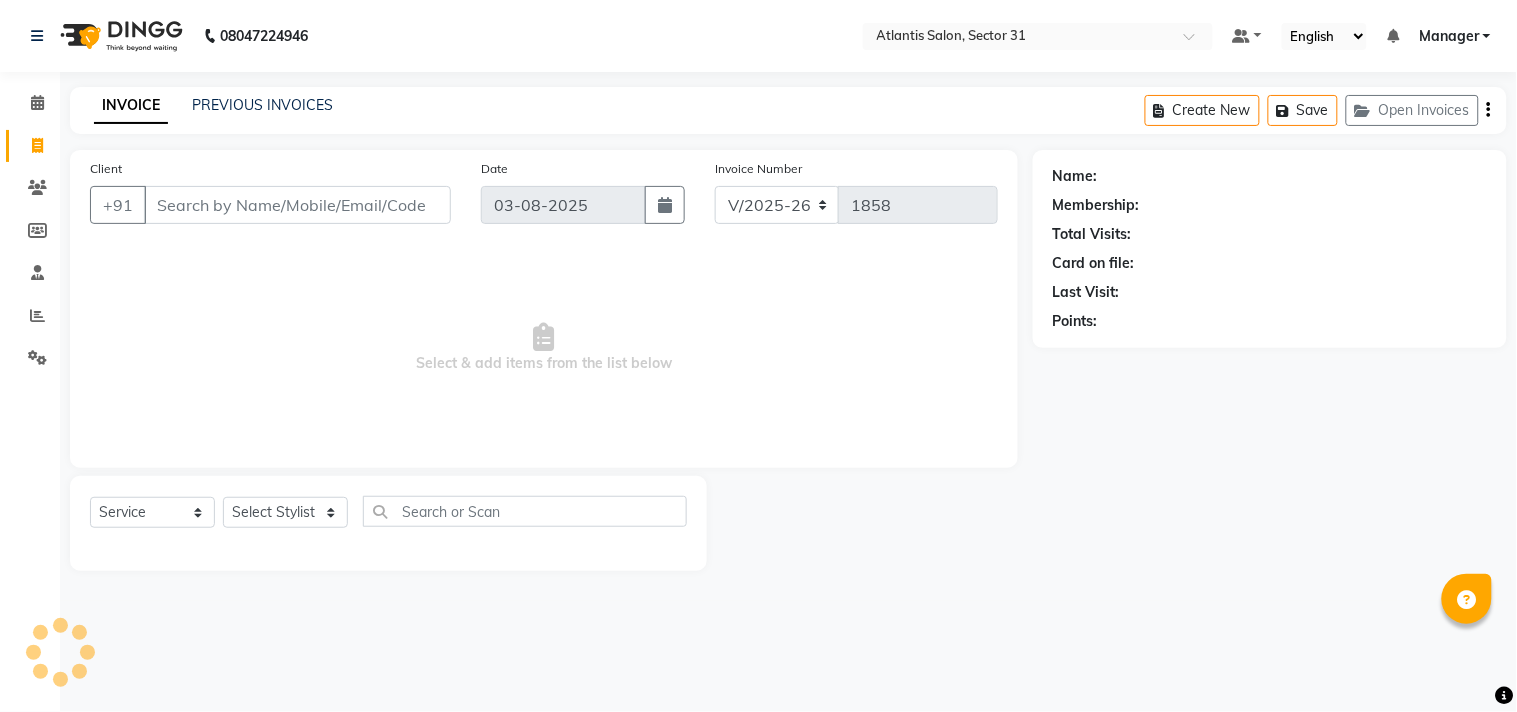 click on "Client" at bounding box center (297, 205) 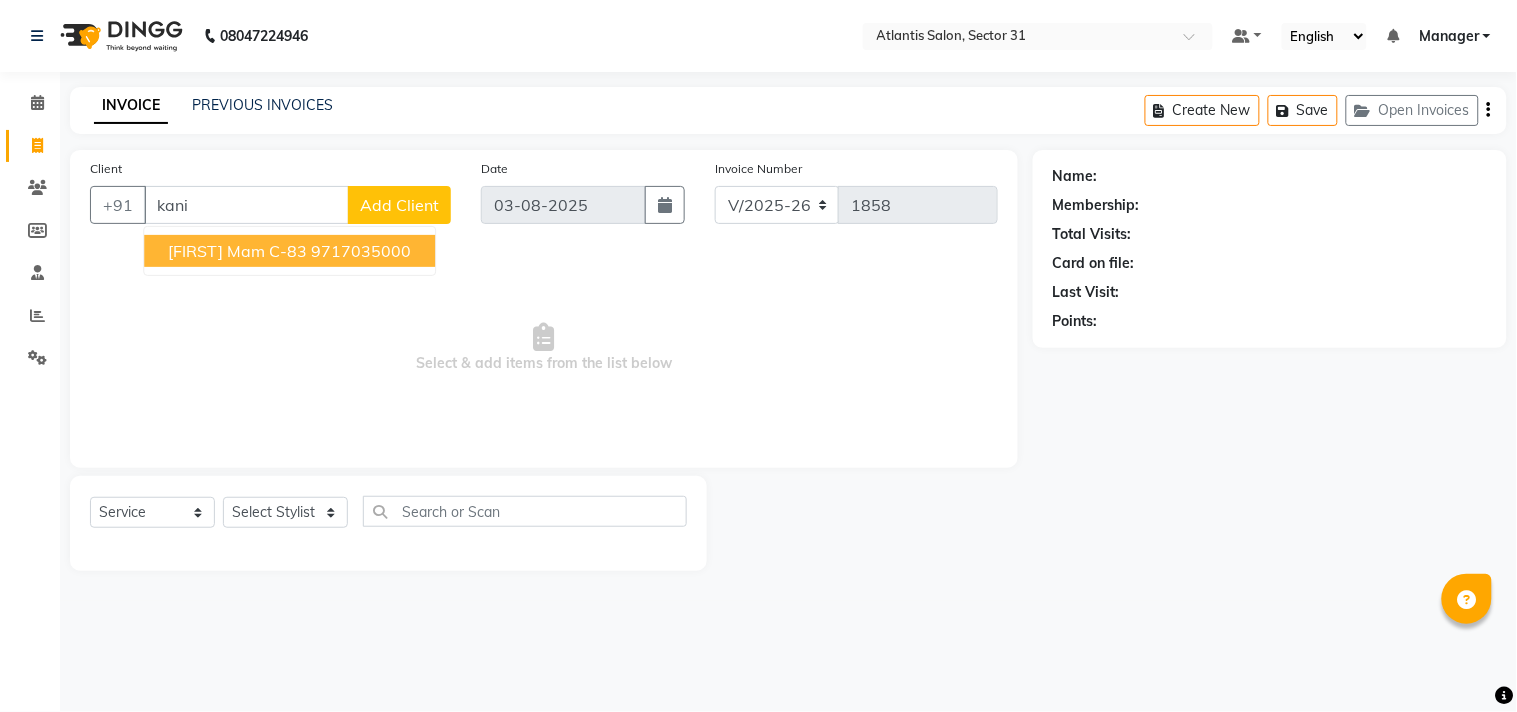 click on "[FIRST] Mam C-83  [PHONE]" at bounding box center (289, 251) 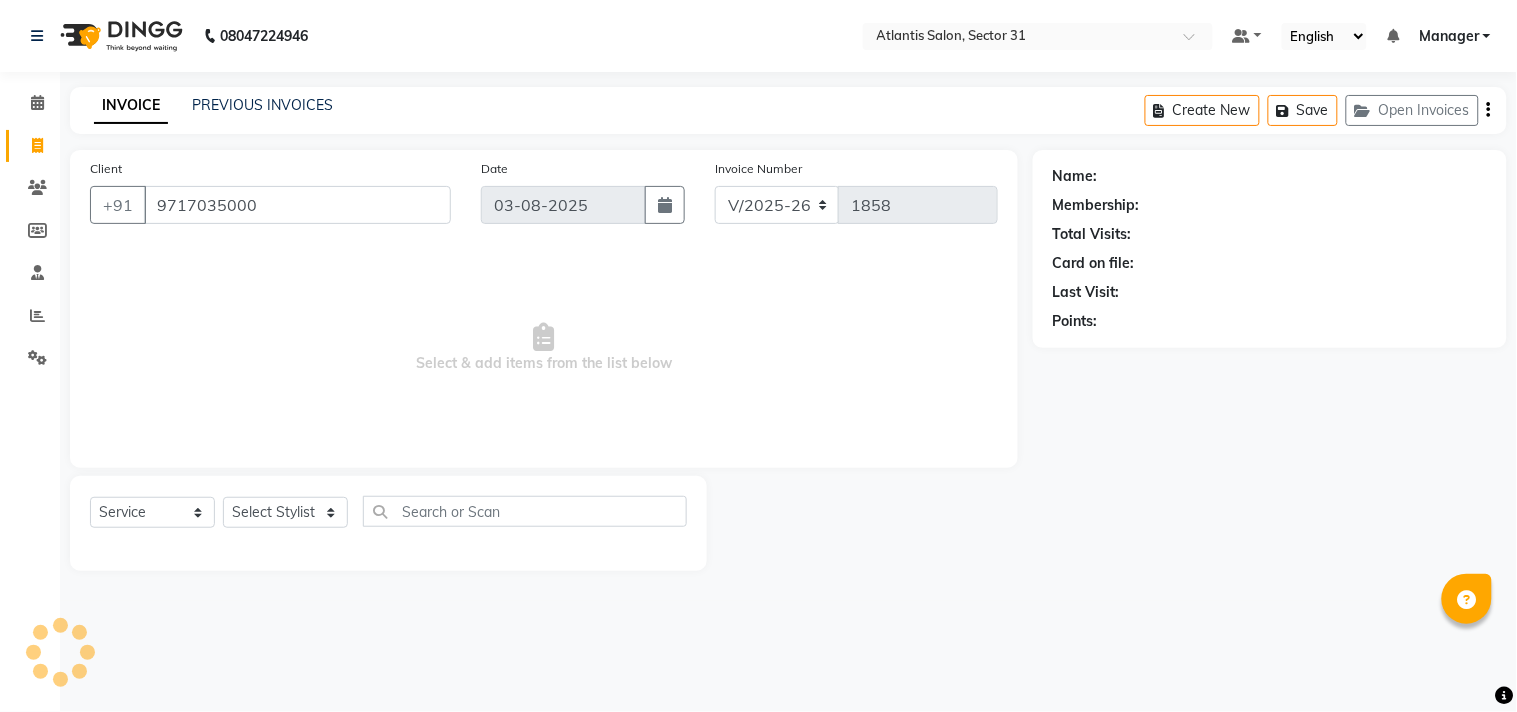 type on "9717035000" 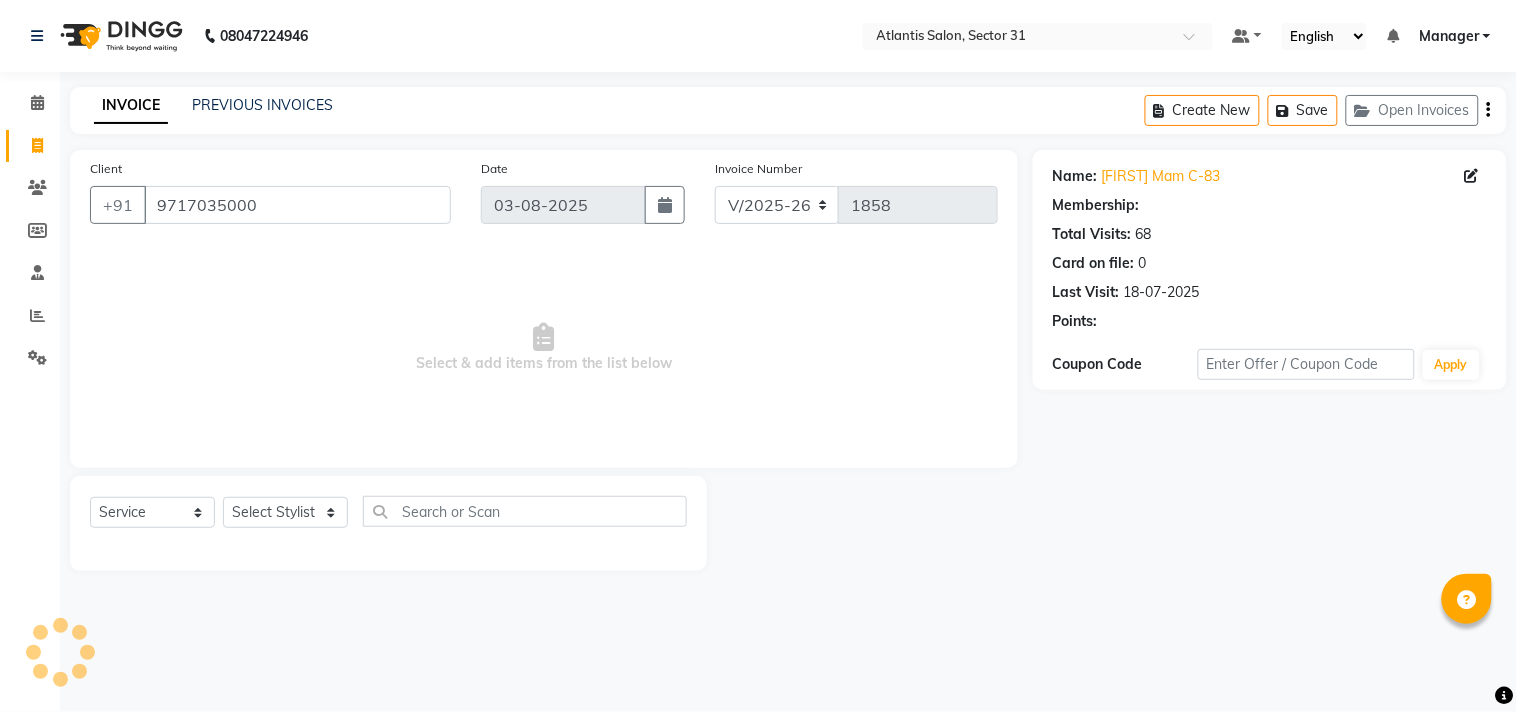 select on "1: Object" 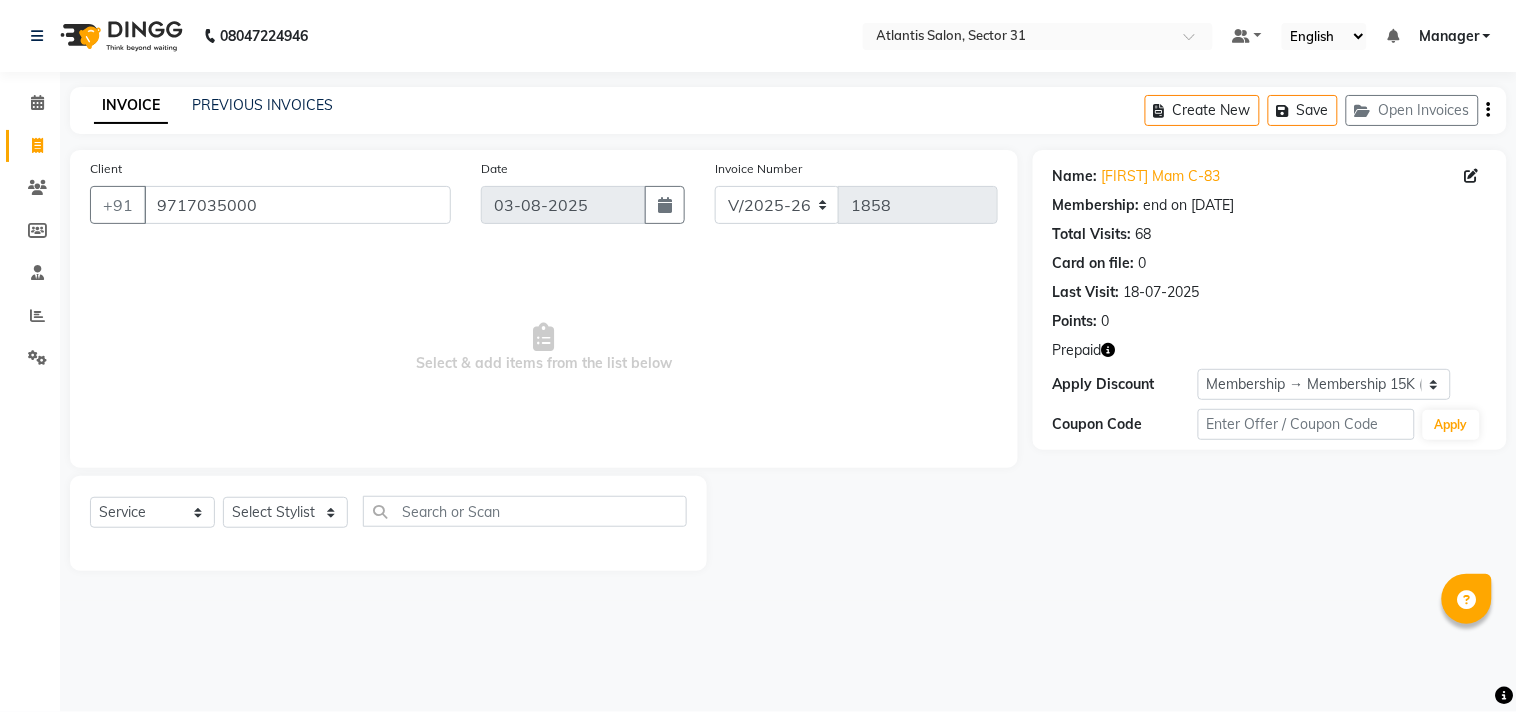 click 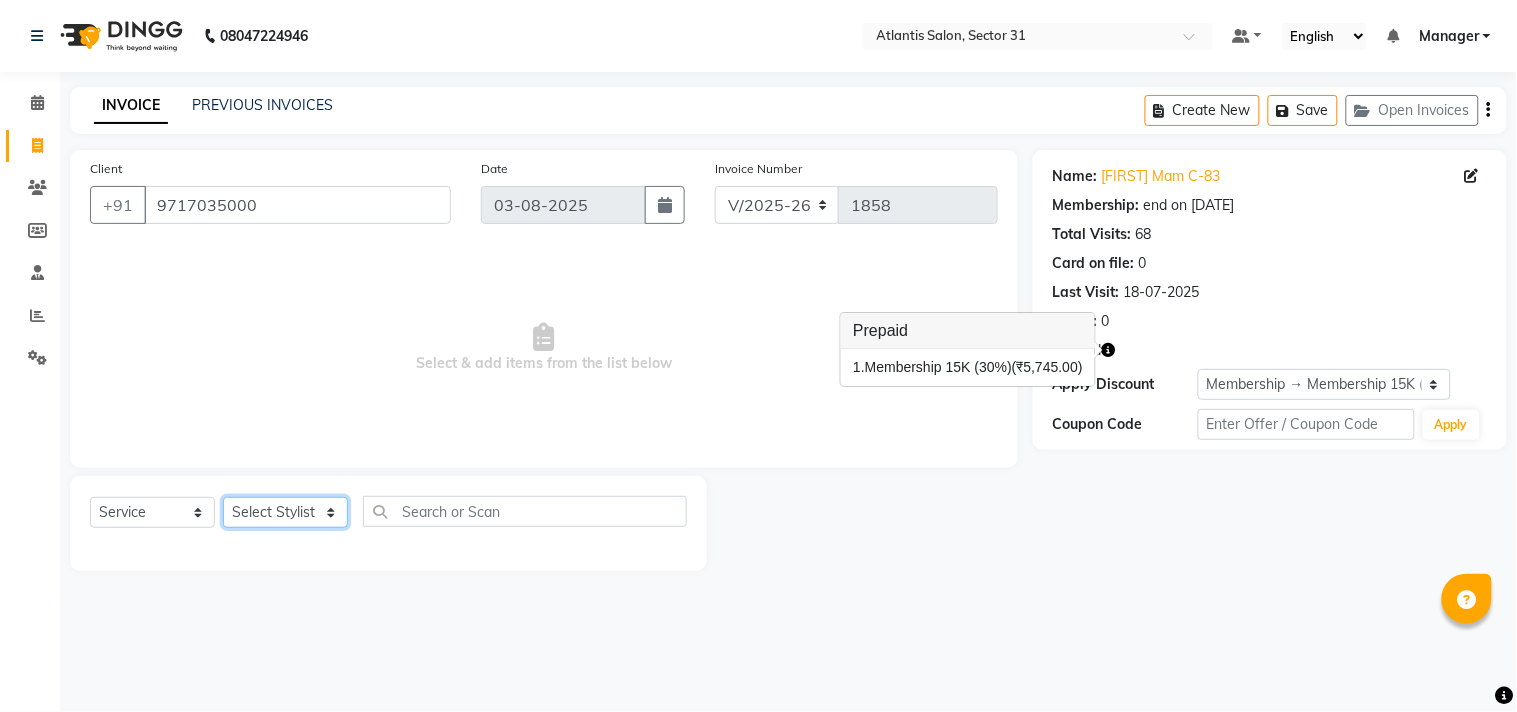 click on "Select Stylist [FIRST]  [FIRST] [FIRST] [FIRST] [FIRST] Manager Staff 31 Staff [FIRST]" 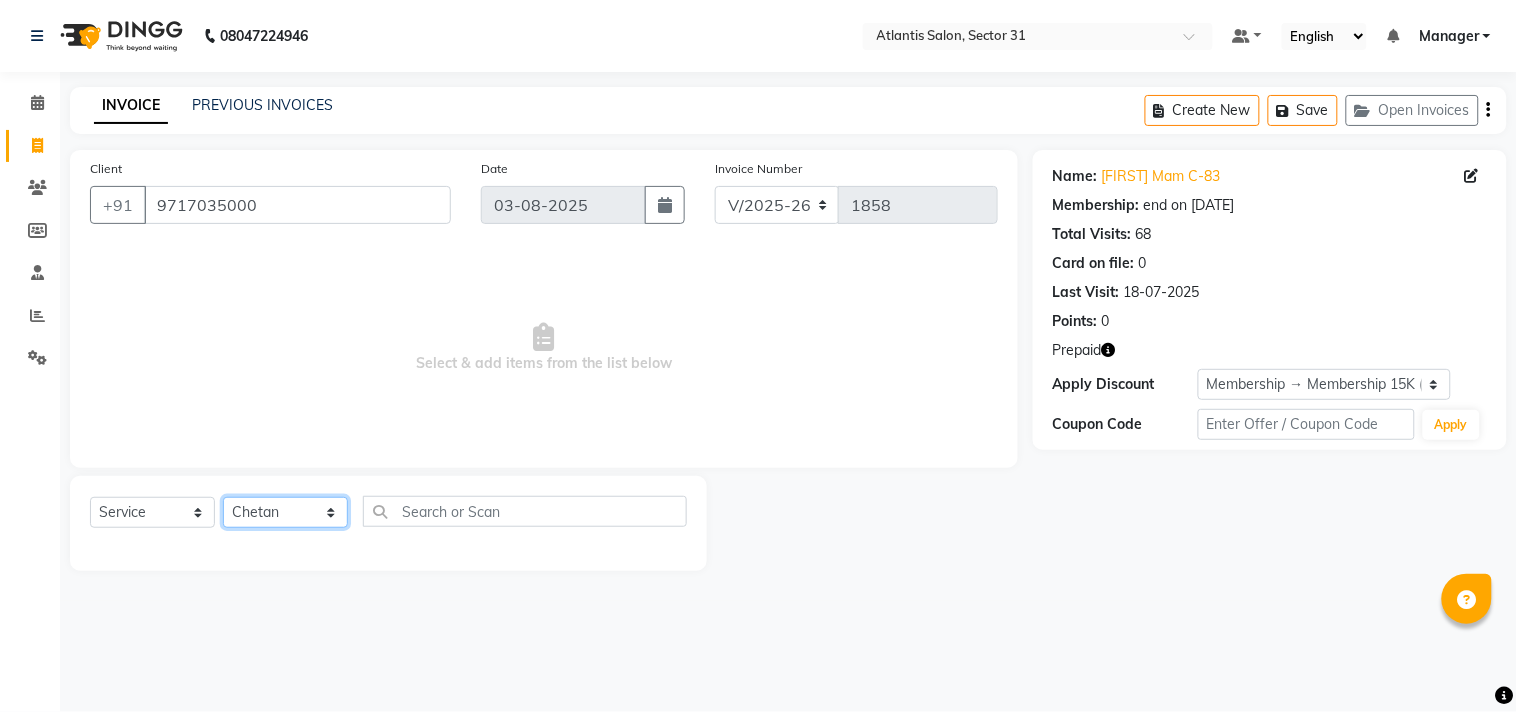 click on "Select Stylist [FIRST]  [FIRST] [FIRST] [FIRST] [FIRST] Manager Staff 31 Staff [FIRST]" 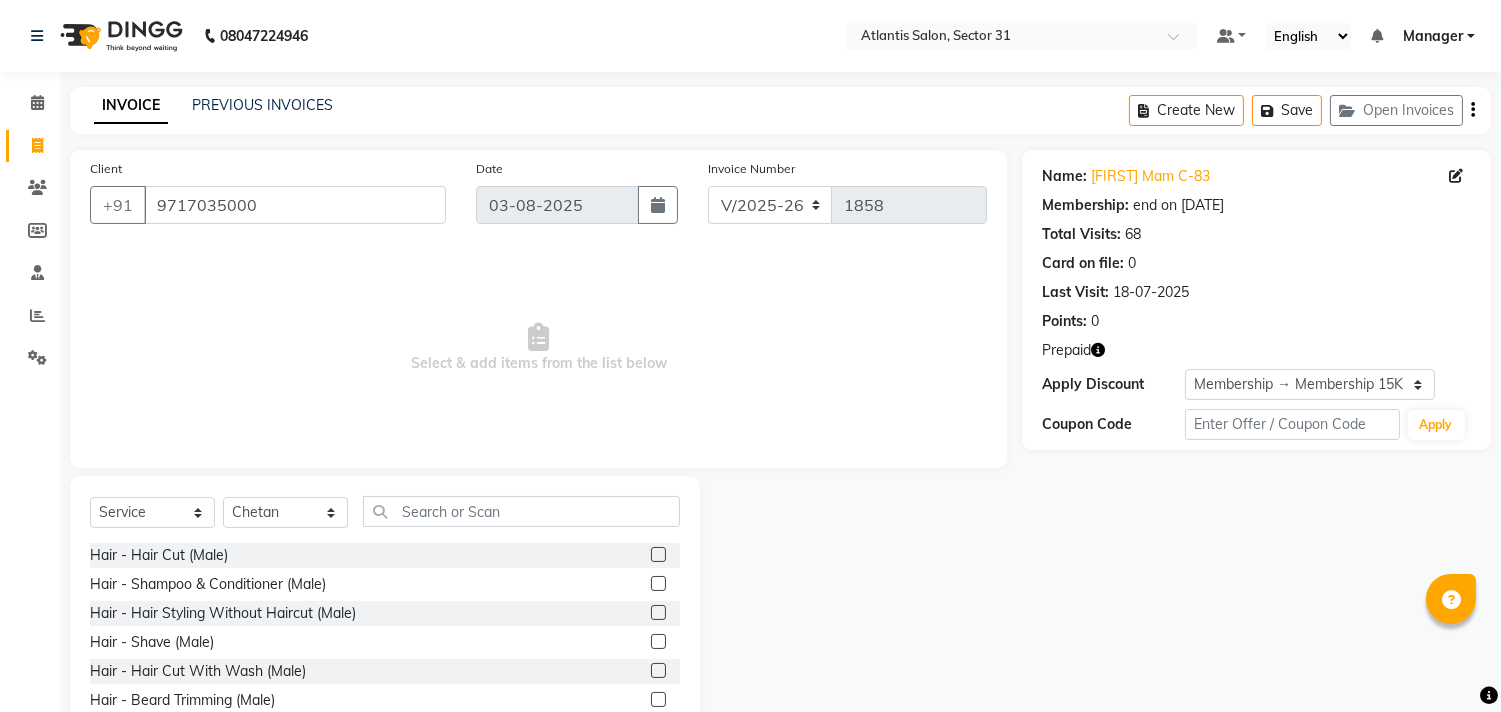 click on "Select & add items from the list below" at bounding box center (538, 348) 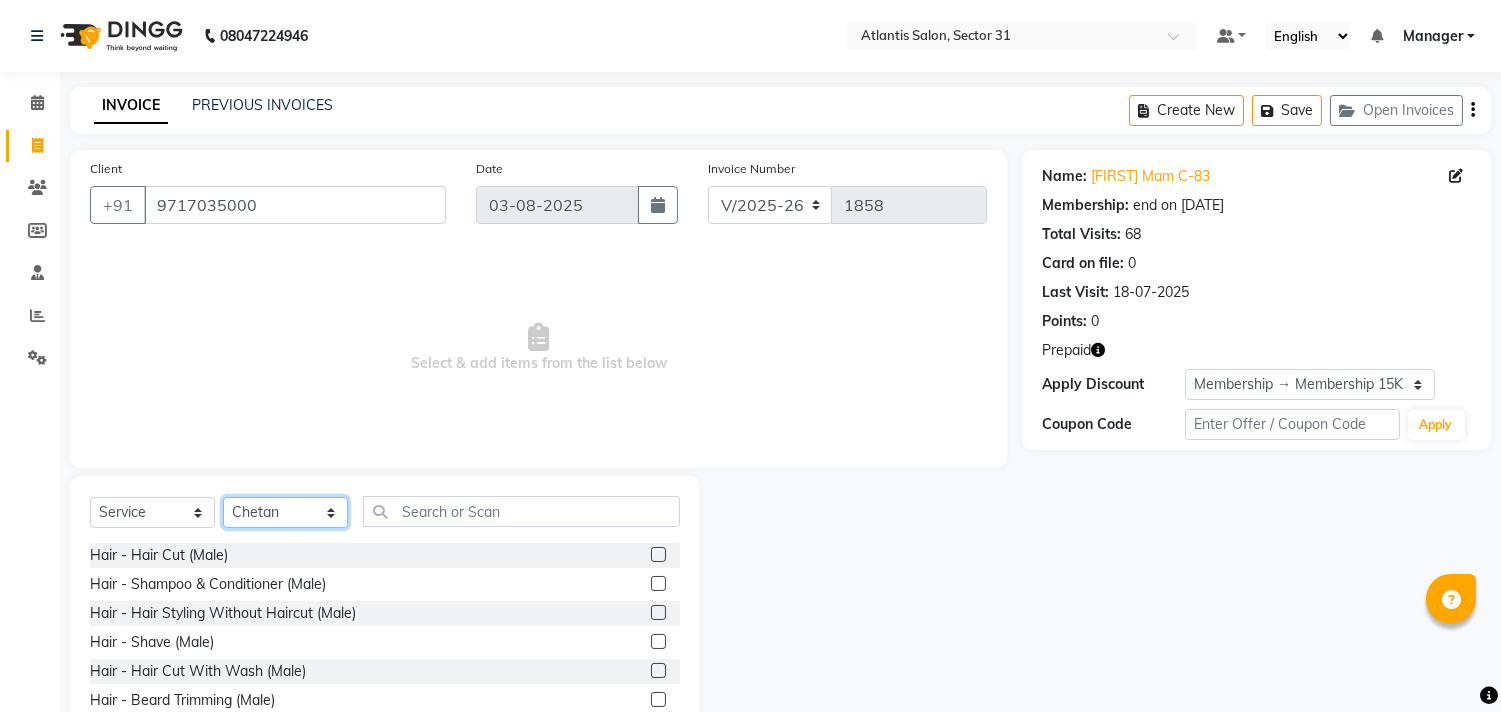 click on "Select Stylist [FIRST]  [FIRST] [FIRST] [FIRST] [FIRST] Manager Staff 31 Staff [FIRST]" 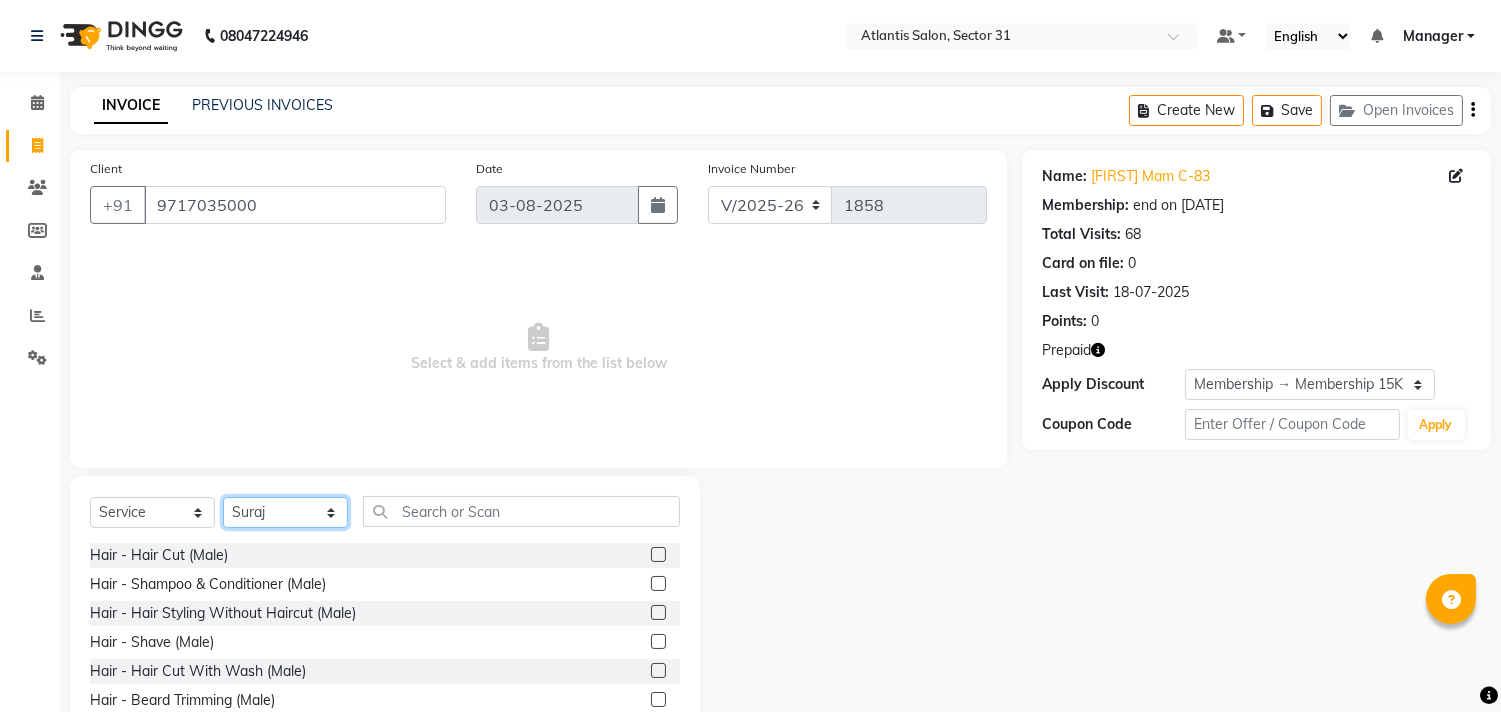 click on "Select Stylist [FIRST]  [FIRST] [FIRST] [FIRST] [FIRST] Manager Staff 31 Staff [FIRST]" 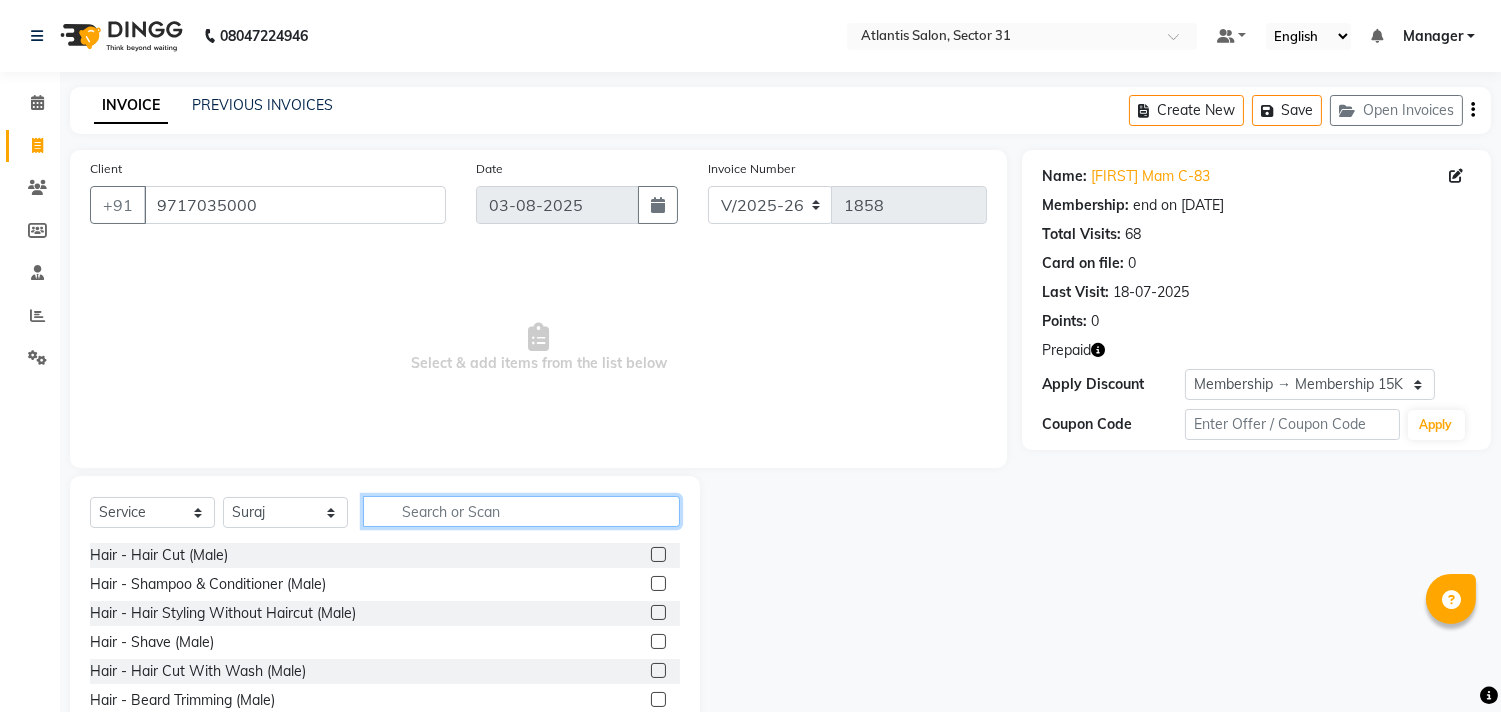 click 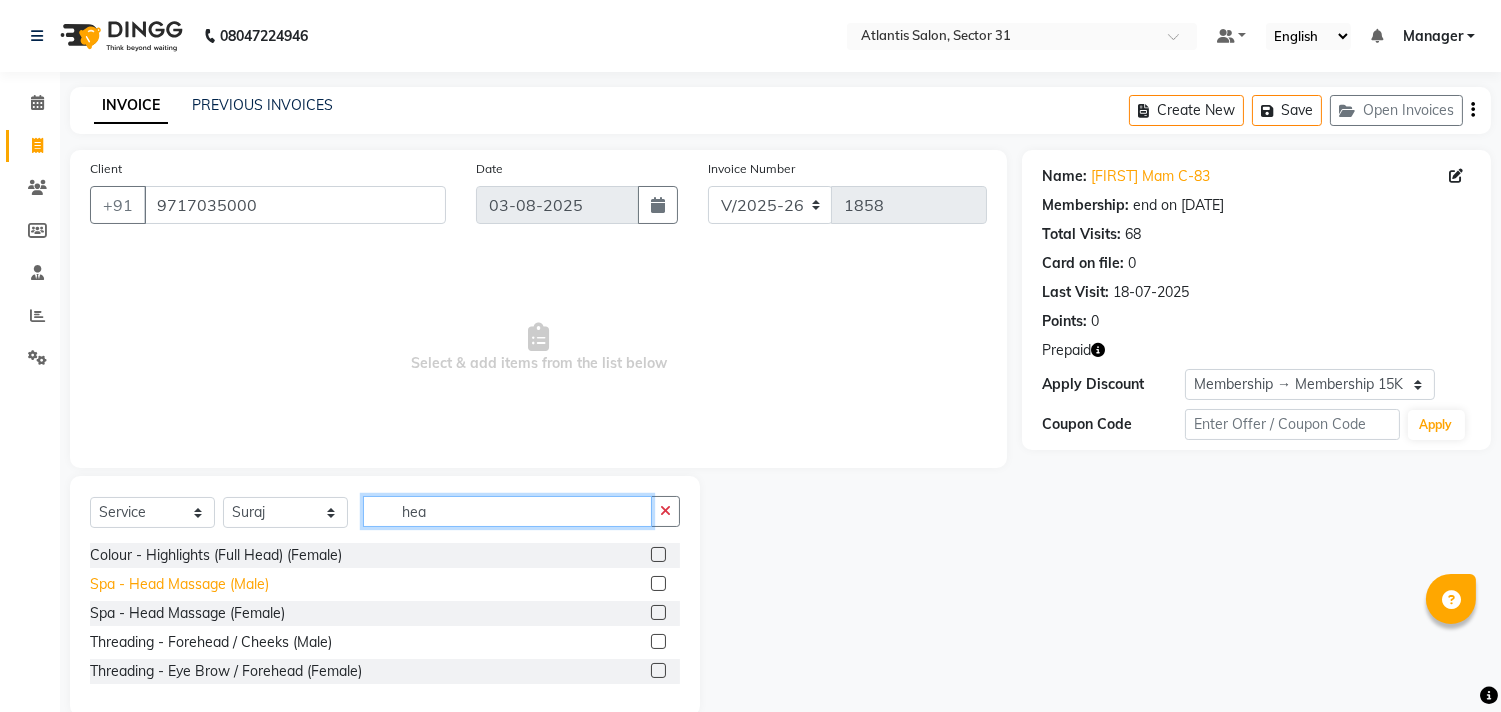 type on "hea" 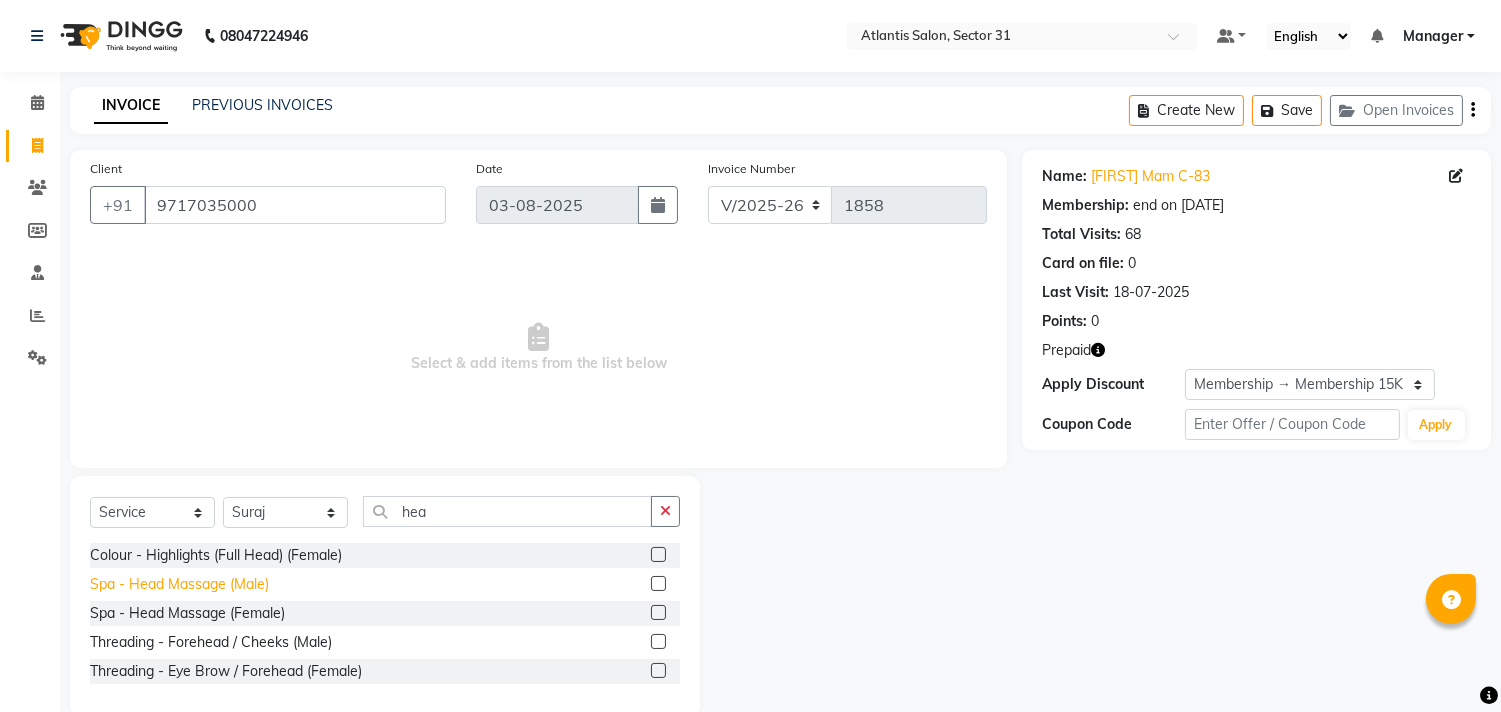 click on "Spa - Head Massage  (Male)" 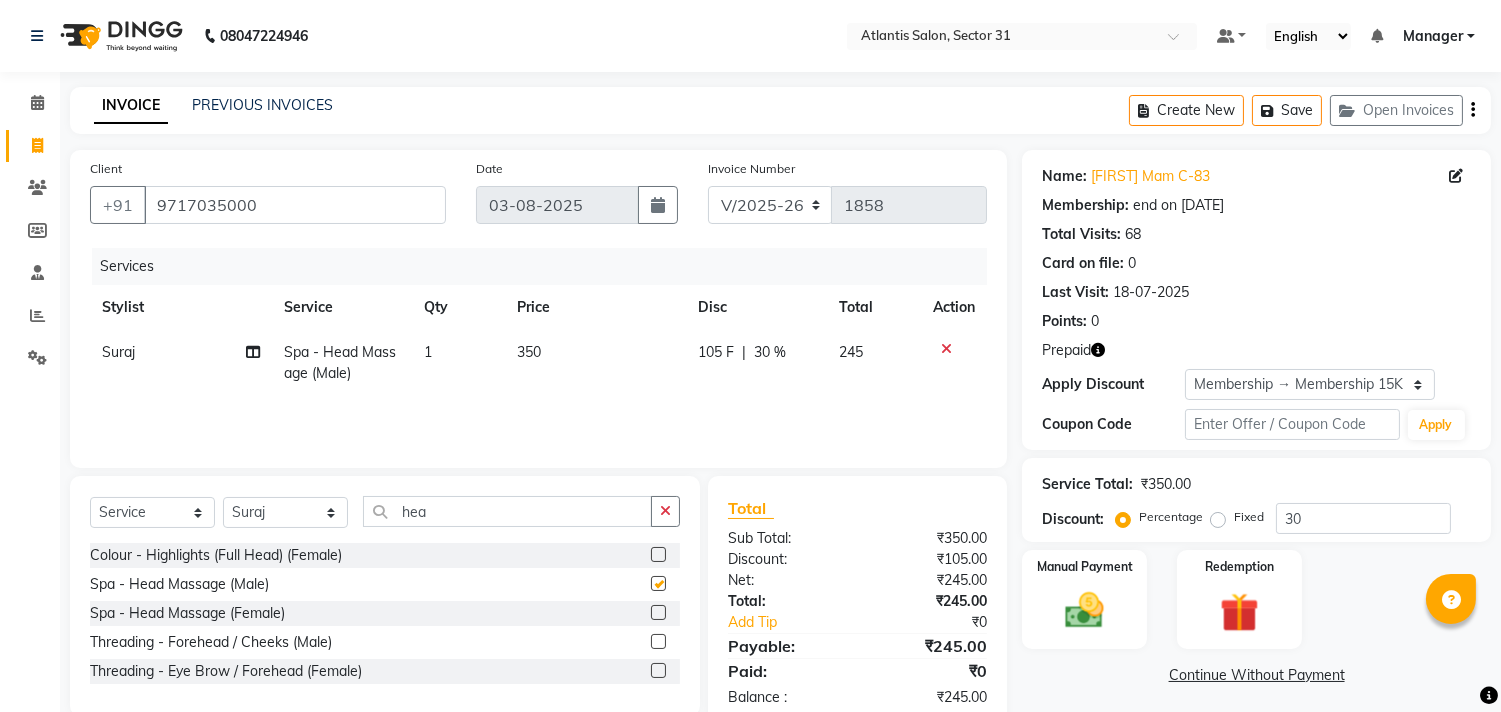 checkbox on "false" 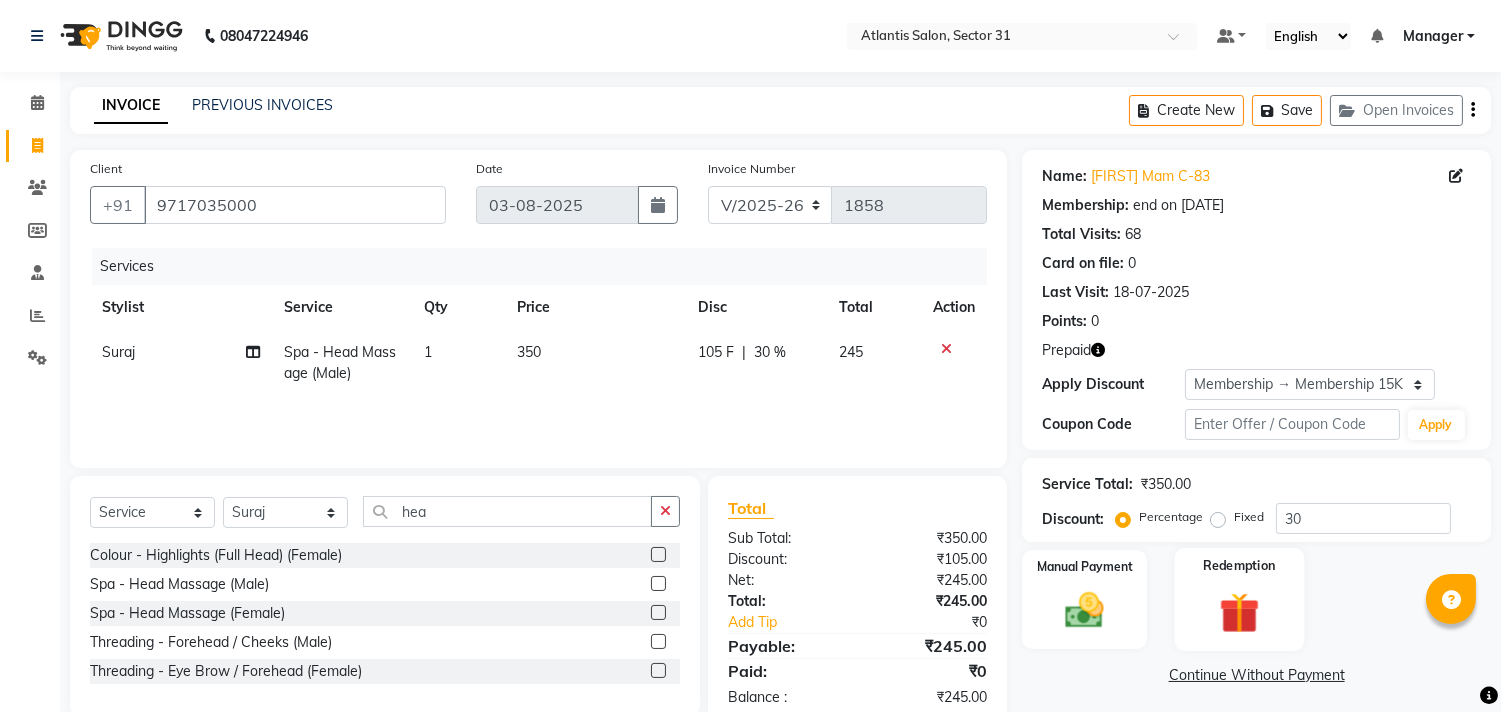 click 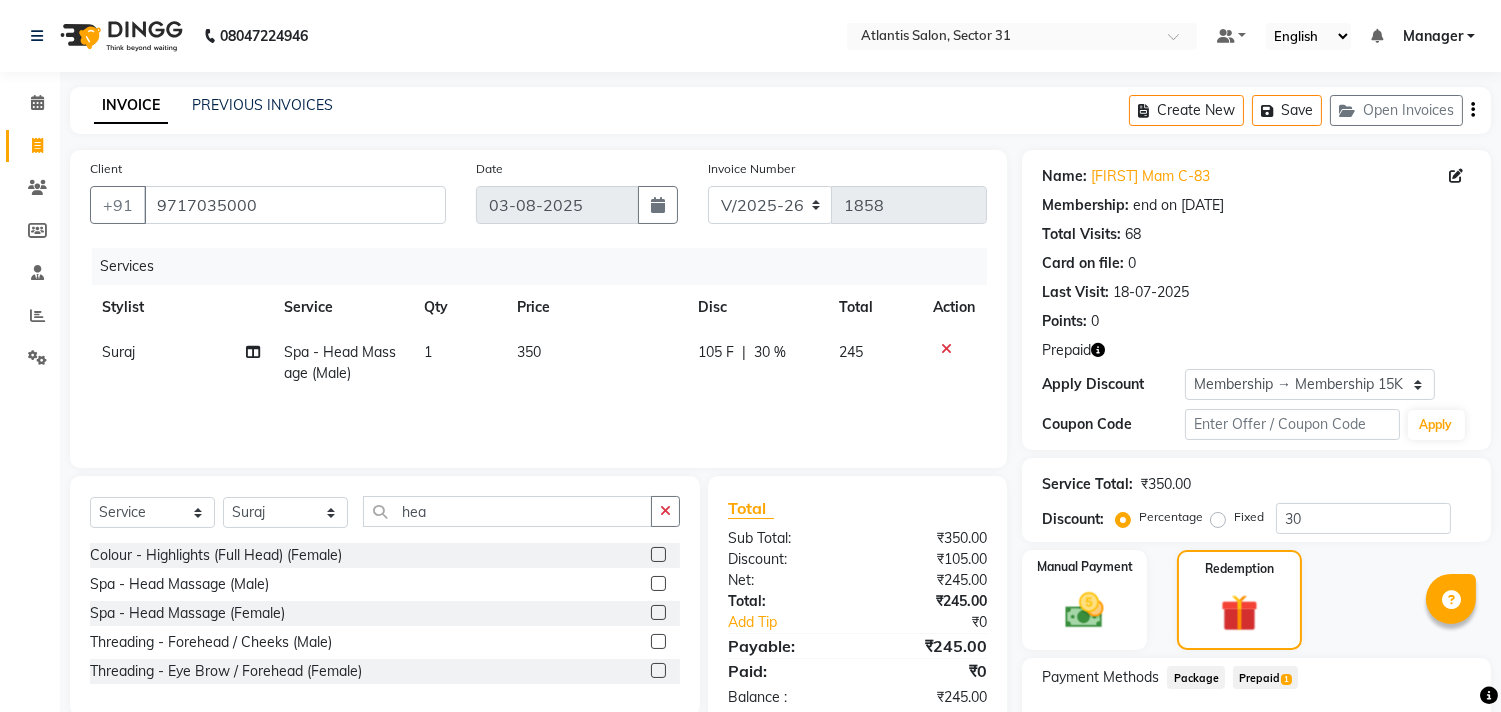 click on "1" 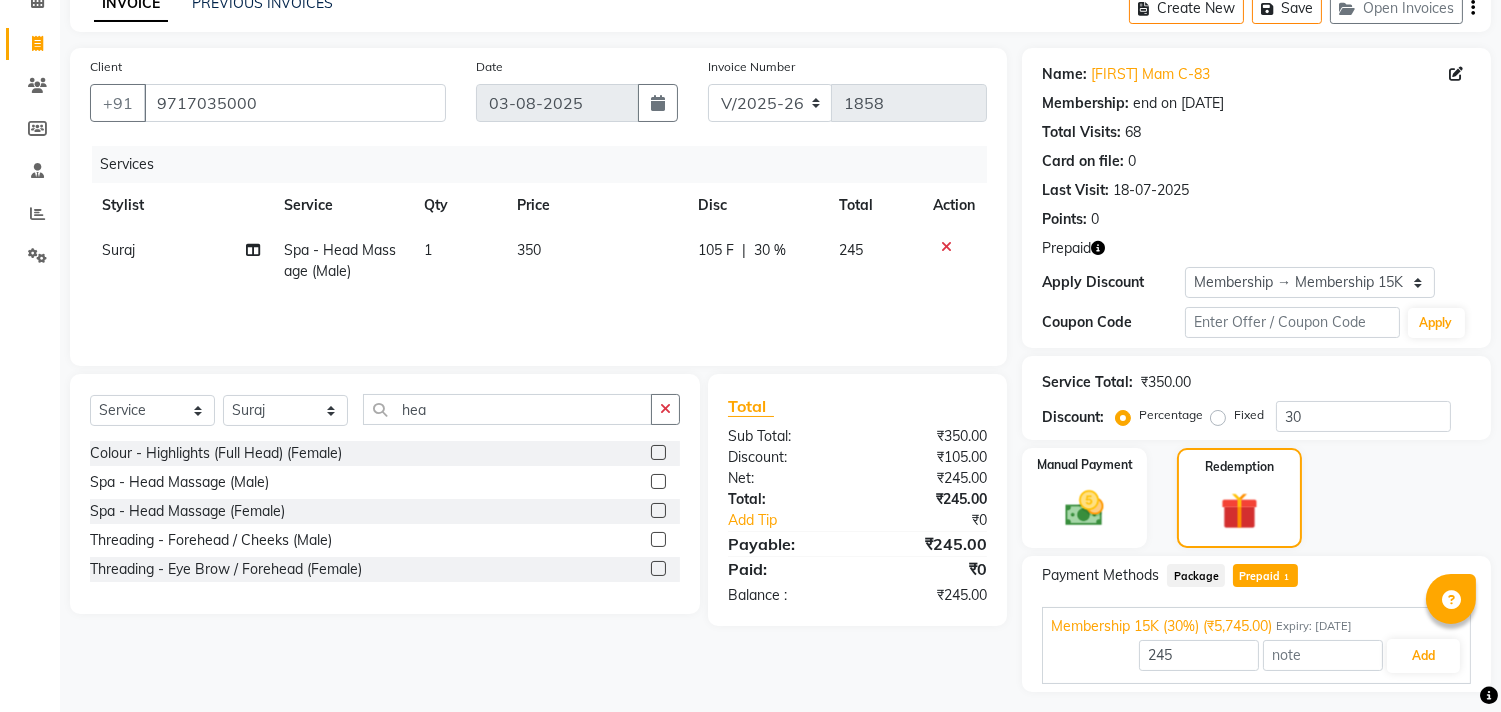 scroll, scrollTop: 152, scrollLeft: 0, axis: vertical 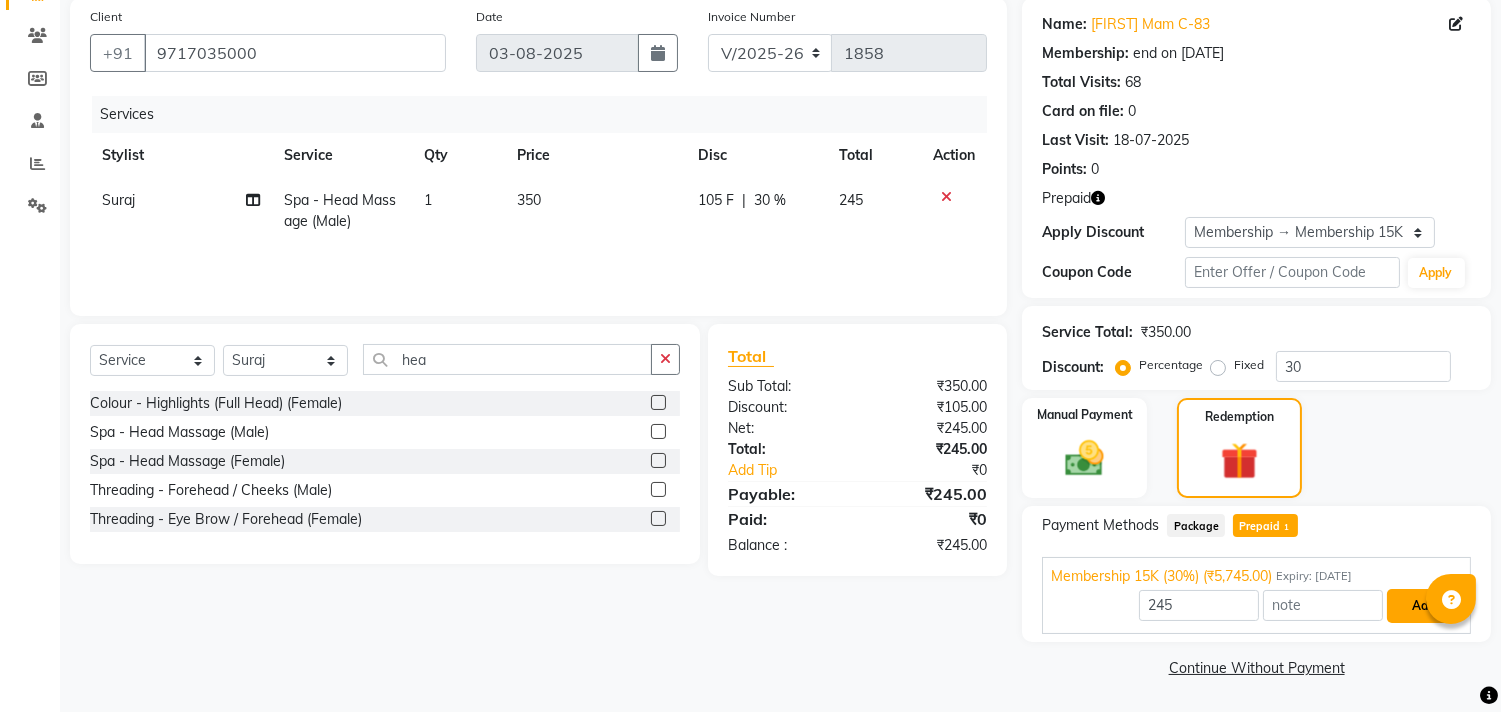 click on "Add" at bounding box center [1423, 606] 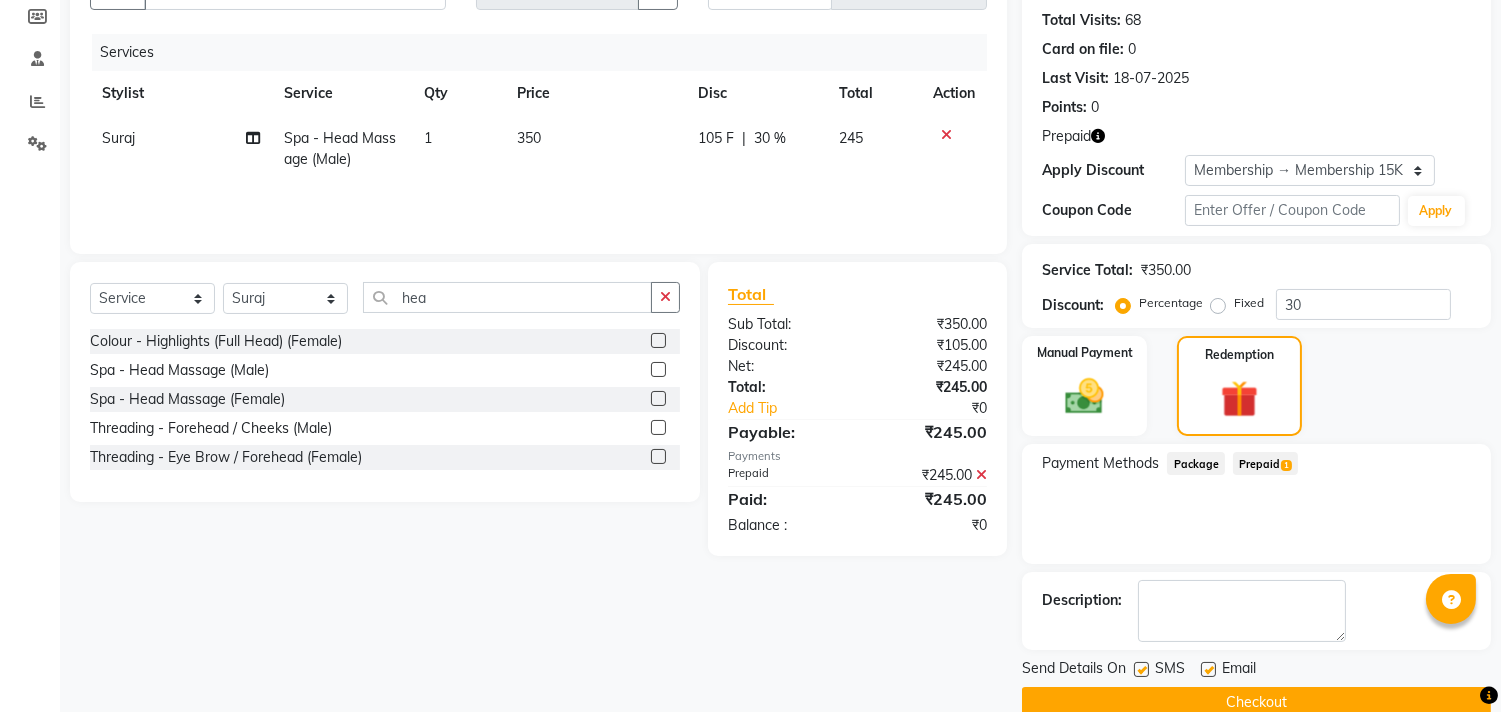 scroll, scrollTop: 248, scrollLeft: 0, axis: vertical 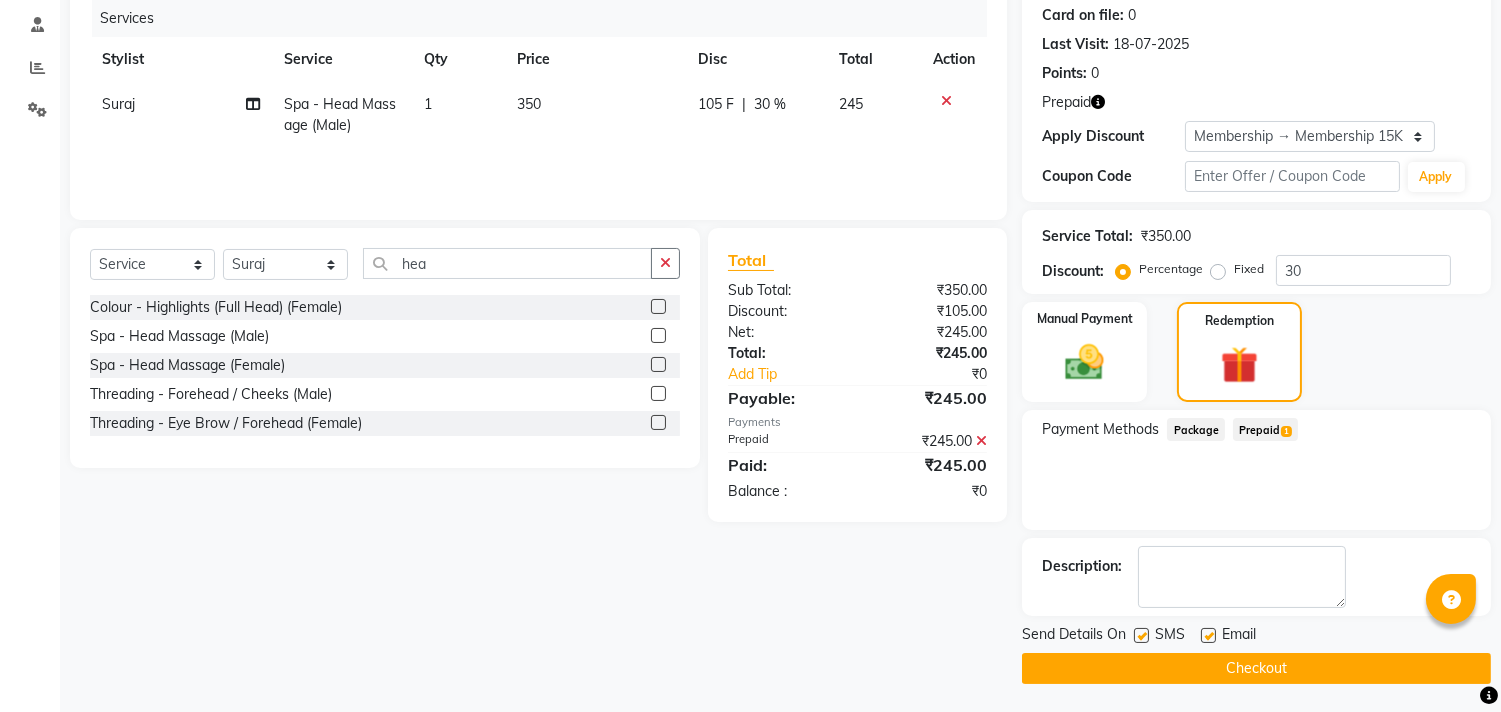 drag, startPoint x: 1217, startPoint y: 658, endPoint x: 1270, endPoint y: 650, distance: 53.600372 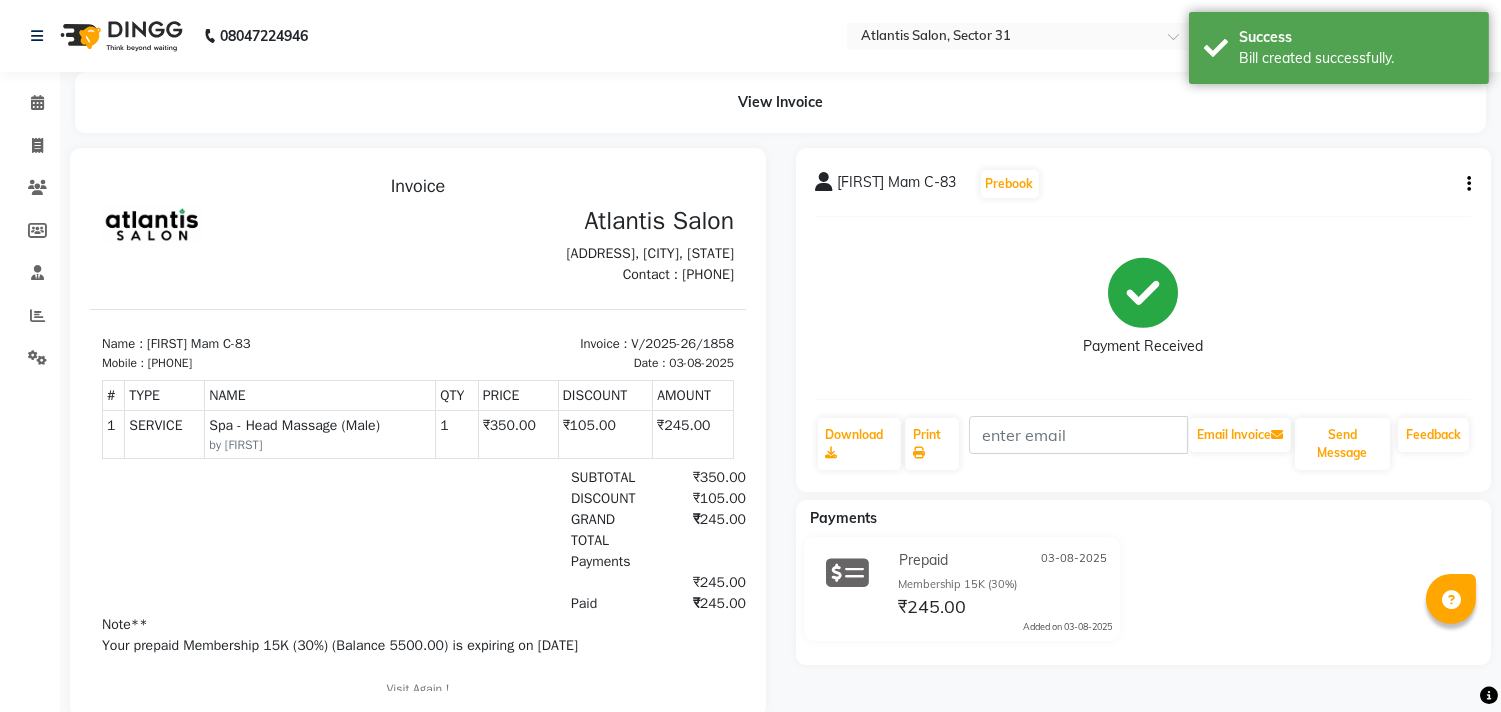scroll, scrollTop: 0, scrollLeft: 0, axis: both 